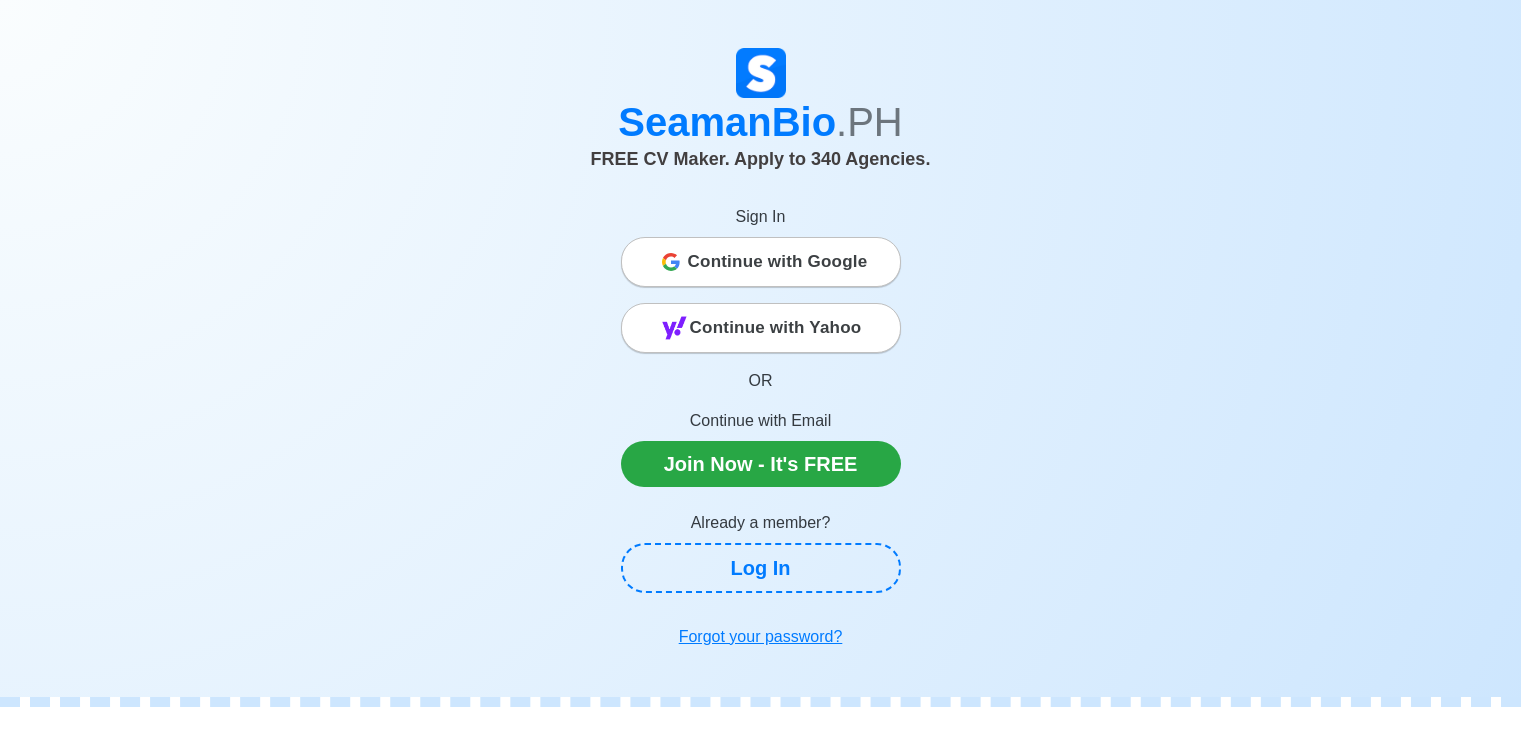 scroll, scrollTop: 0, scrollLeft: 0, axis: both 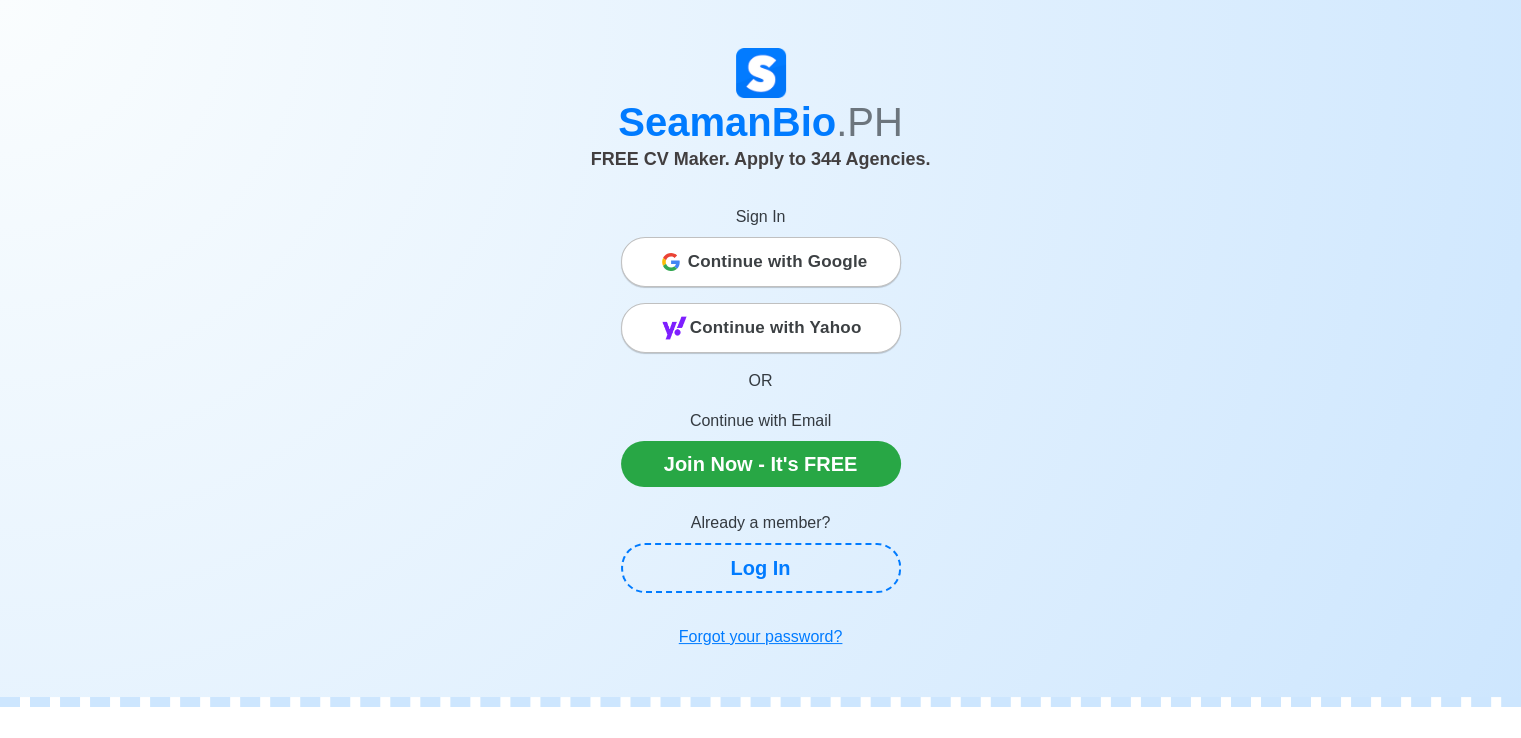 click on "Continue with Google" at bounding box center [778, 262] 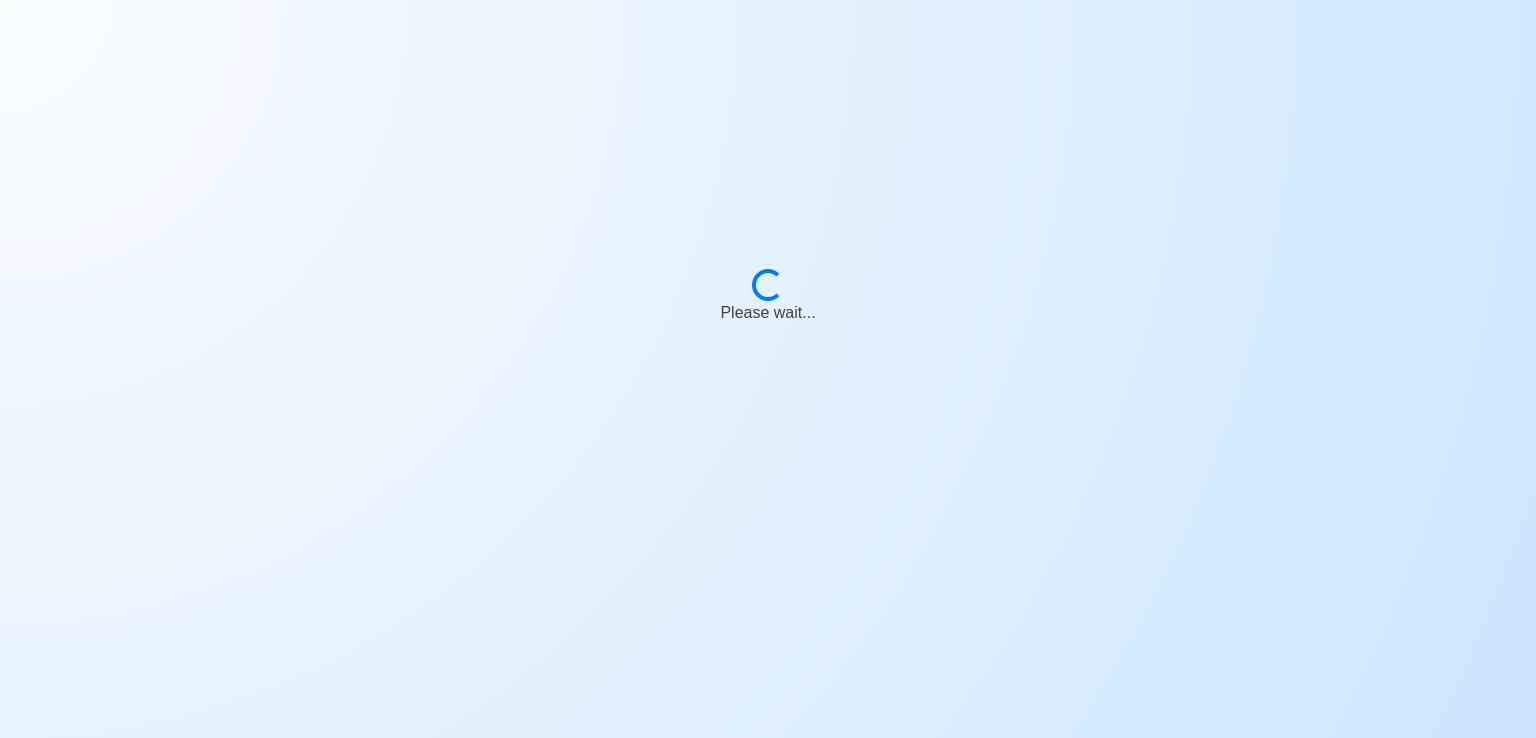 scroll, scrollTop: 0, scrollLeft: 0, axis: both 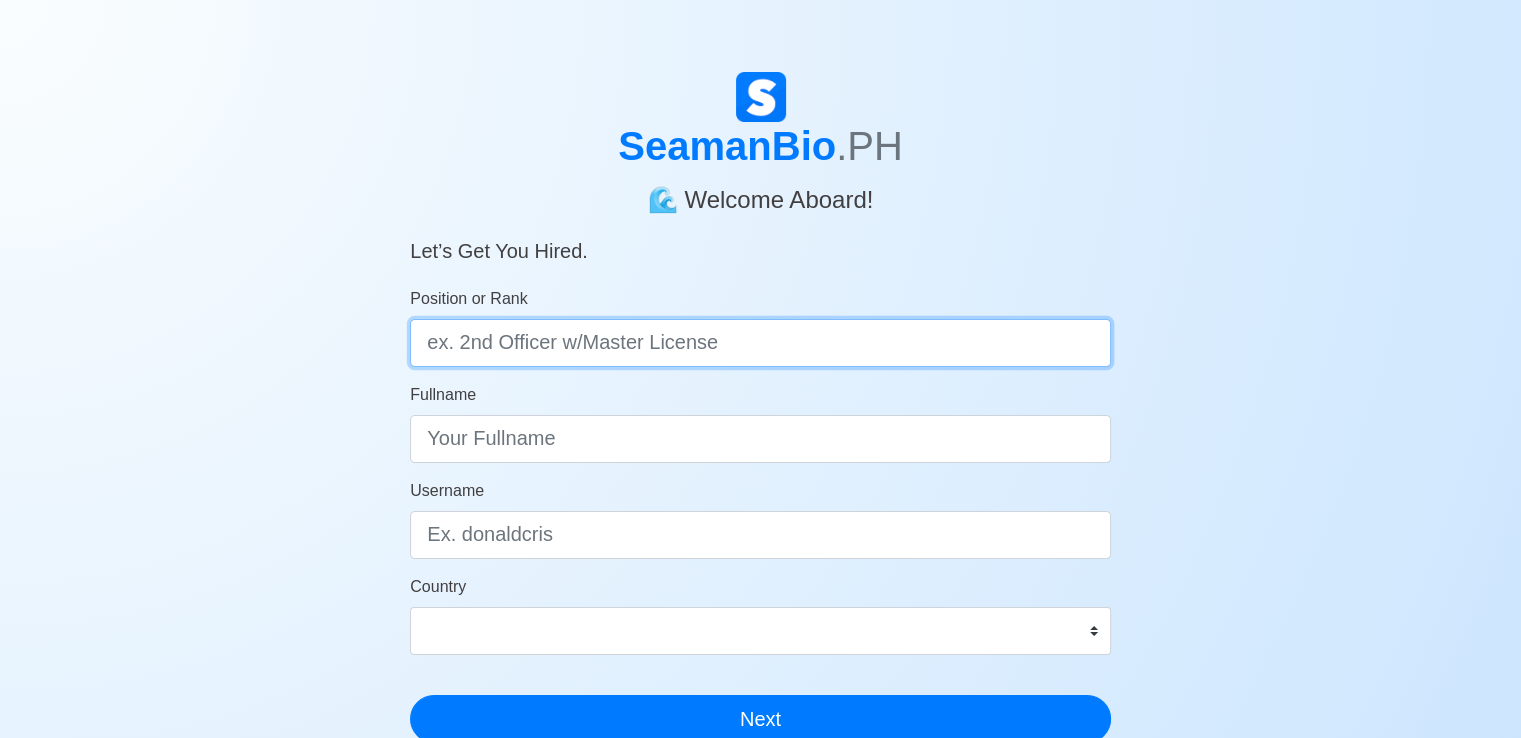 click on "Position or Rank" at bounding box center [760, 343] 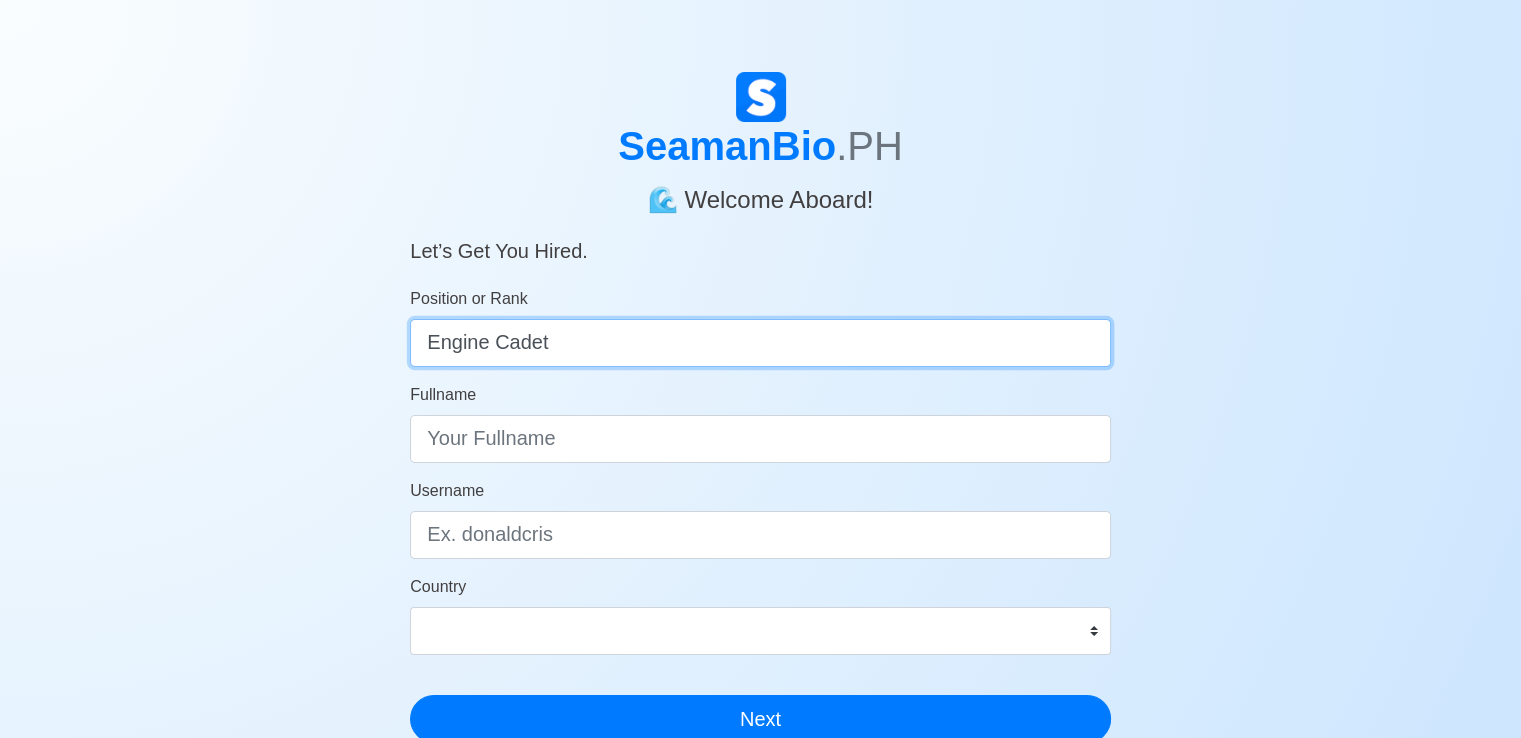 type on "Engine Cadet" 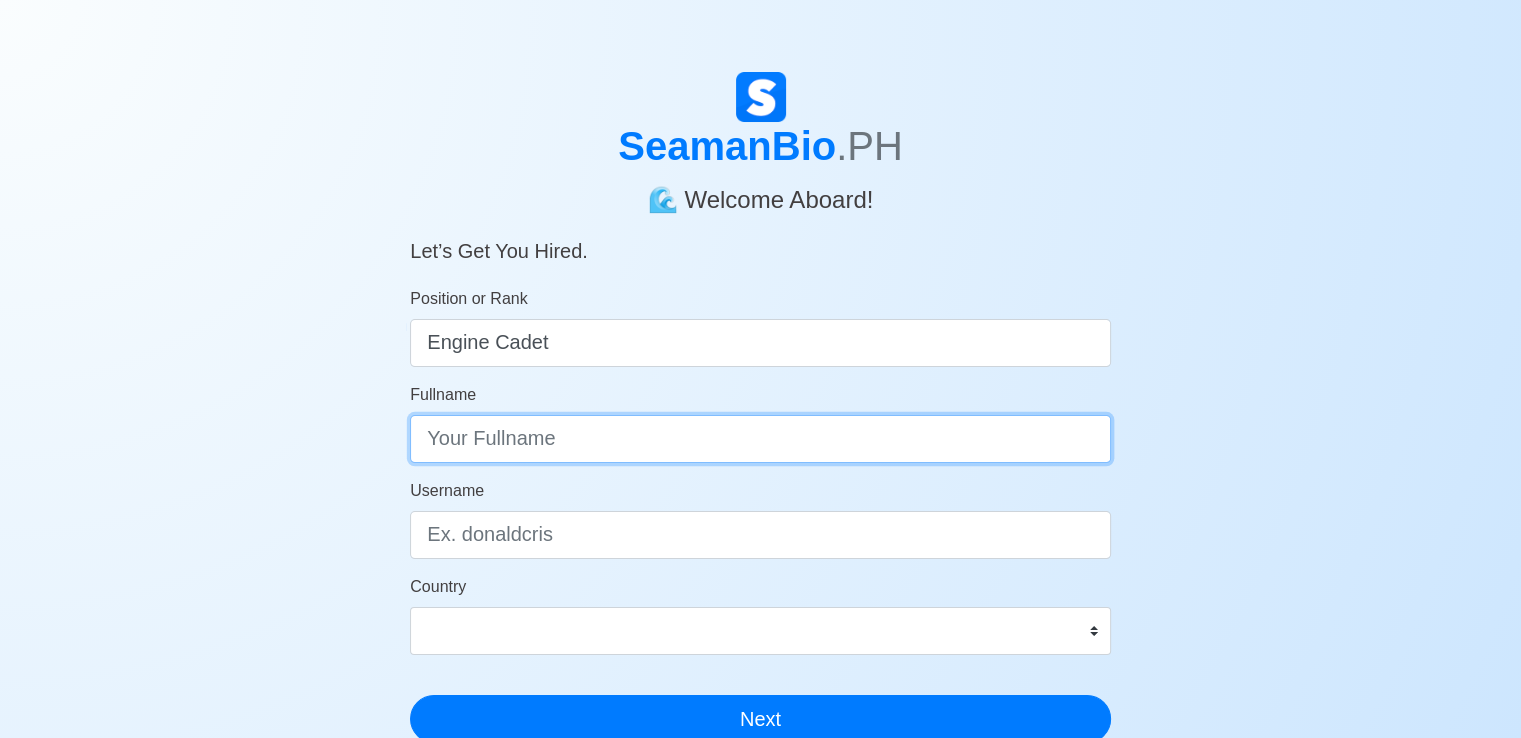 click on "Fullname" at bounding box center (760, 439) 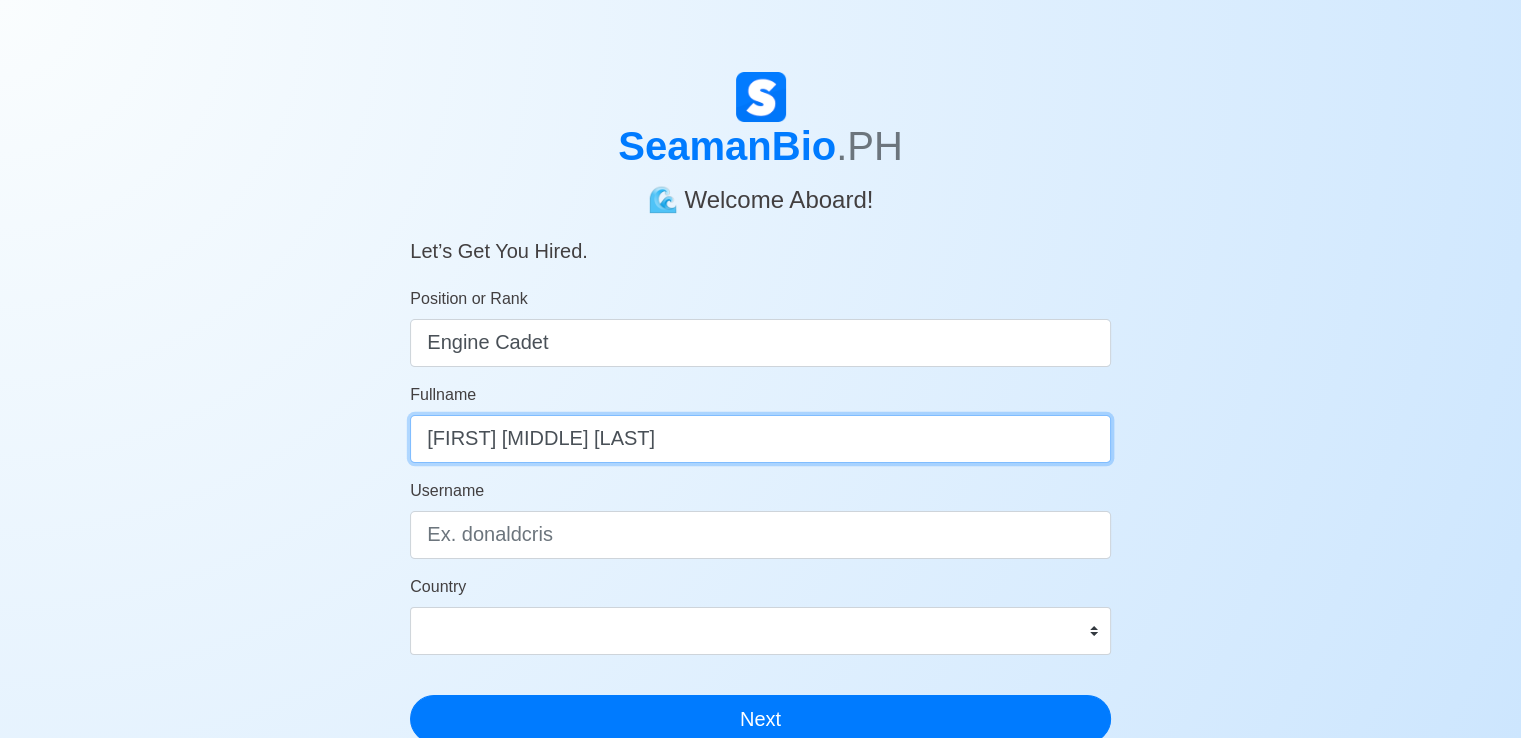 type on "[FIRST] [MIDDLE] [LAST]" 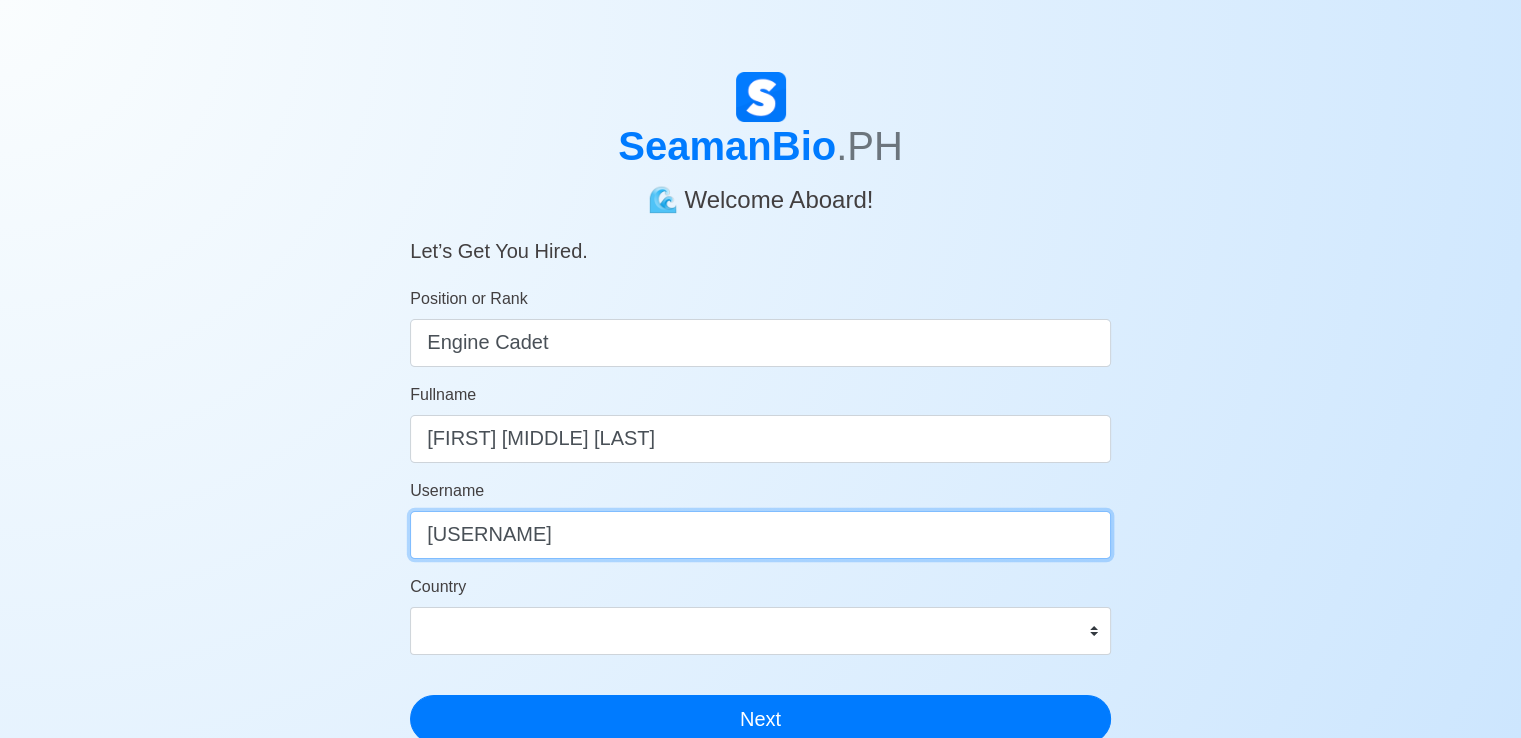 type on "[USERNAME]" 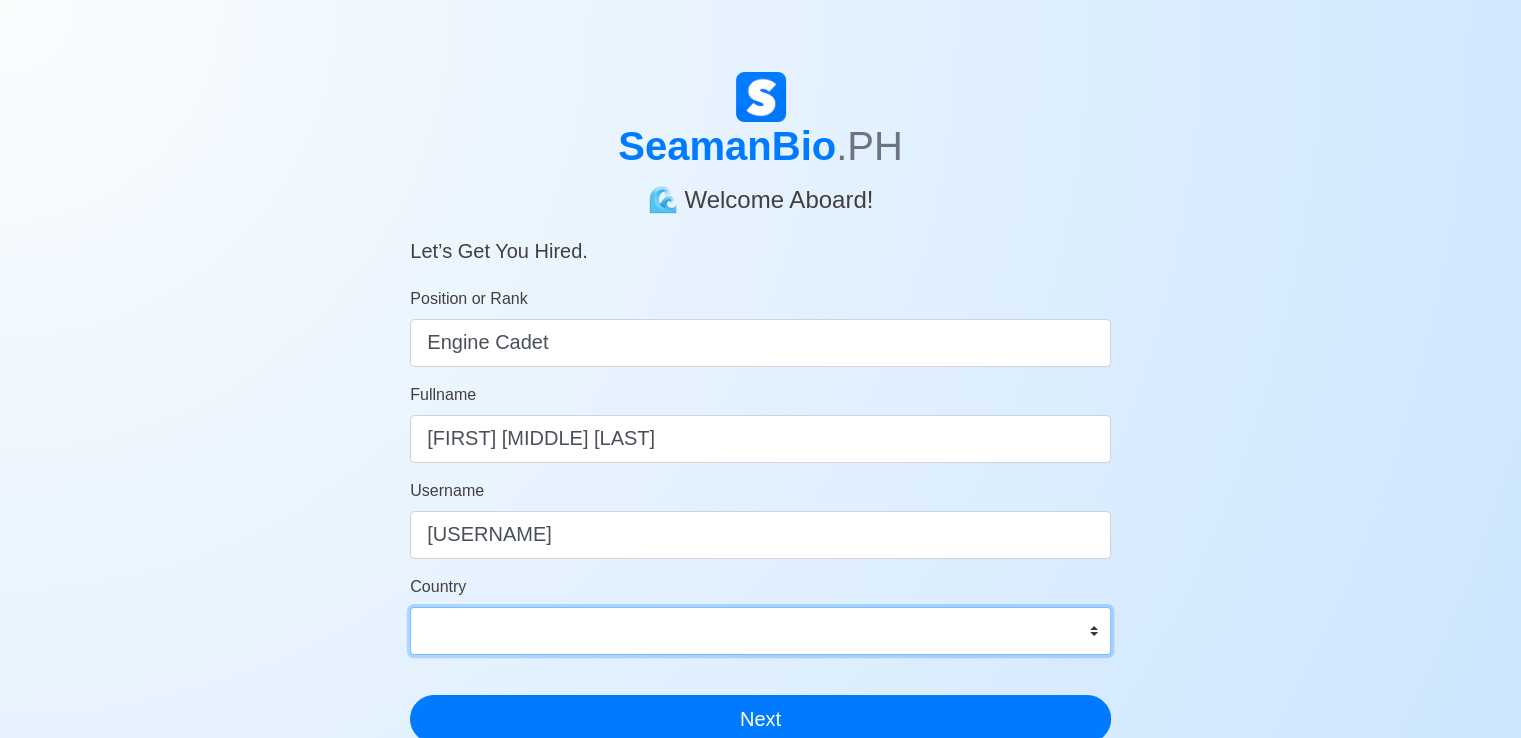 click on "Afghanistan Åland Islands Albania Algeria American Samoa Andorra Angola Anguilla Antarctica Antigua and Barbuda Argentina Armenia Aruba Australia Austria Azerbaijan Bahamas Bahrain Bangladesh Barbados Belarus Belgium Belize Benin Bermuda Bhutan Bolivia, Plurinational State of Bonaire, Sint Eustatius and Saba Bosnia and Herzegovina Botswana Bouvet Island Brazil British Indian Ocean Territory Brunei Darussalam Bulgaria Burkina Faso Burundi Cabo Verde Cambodia Cameroon Canada Cayman Islands Central African Republic Chad Chile China Christmas Island Cocos (Keeling) Islands Colombia Comoros Congo Congo, Democratic Republic of the Cook Islands Costa Rica Croatia Cuba Curaçao Cyprus Czechia Côte d'Ivoire Denmark Djibouti Dominica Dominican Republic Ecuador Egypt El Salvador Equatorial Guinea Eritrea Estonia Eswatini Ethiopia Falkland Islands (Malvinas) Faroe Islands Fiji Finland France French Guiana French Polynesia French Southern Territories Gabon Gambia Georgia Germany Ghana Gibraltar Greece Greenland Grenada" at bounding box center [760, 631] 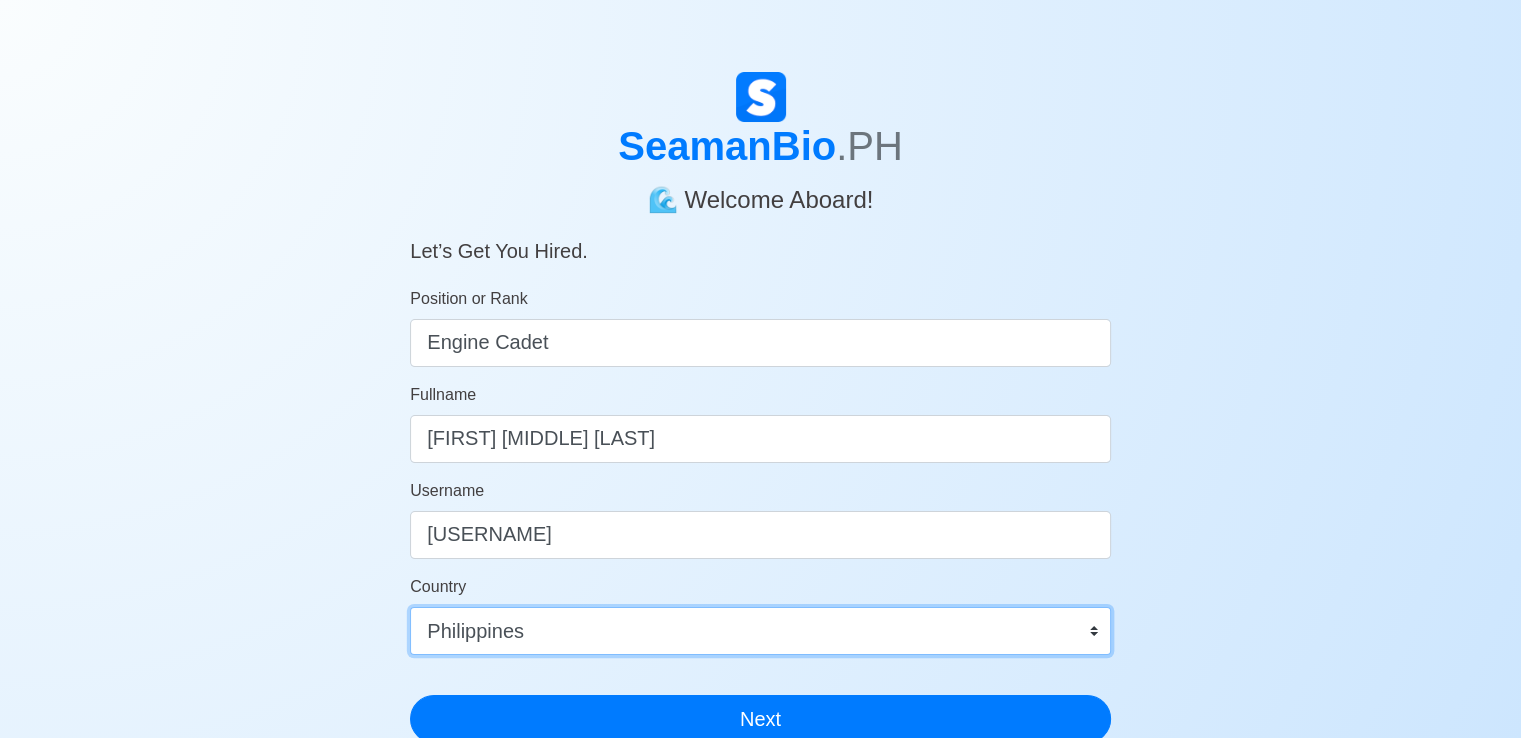 click on "Afghanistan Åland Islands Albania Algeria American Samoa Andorra Angola Anguilla Antarctica Antigua and Barbuda Argentina Armenia Aruba Australia Austria Azerbaijan Bahamas Bahrain Bangladesh Barbados Belarus Belgium Belize Benin Bermuda Bhutan Bolivia, Plurinational State of Bonaire, Sint Eustatius and Saba Bosnia and Herzegovina Botswana Bouvet Island Brazil British Indian Ocean Territory Brunei Darussalam Bulgaria Burkina Faso Burundi Cabo Verde Cambodia Cameroon Canada Cayman Islands Central African Republic Chad Chile China Christmas Island Cocos (Keeling) Islands Colombia Comoros Congo Congo, Democratic Republic of the Cook Islands Costa Rica Croatia Cuba Curaçao Cyprus Czechia Côte d'Ivoire Denmark Djibouti Dominica Dominican Republic Ecuador Egypt El Salvador Equatorial Guinea Eritrea Estonia Eswatini Ethiopia Falkland Islands (Malvinas) Faroe Islands Fiji Finland France French Guiana French Polynesia French Southern Territories Gabon Gambia Georgia Germany Ghana Gibraltar Greece Greenland Grenada" at bounding box center [760, 631] 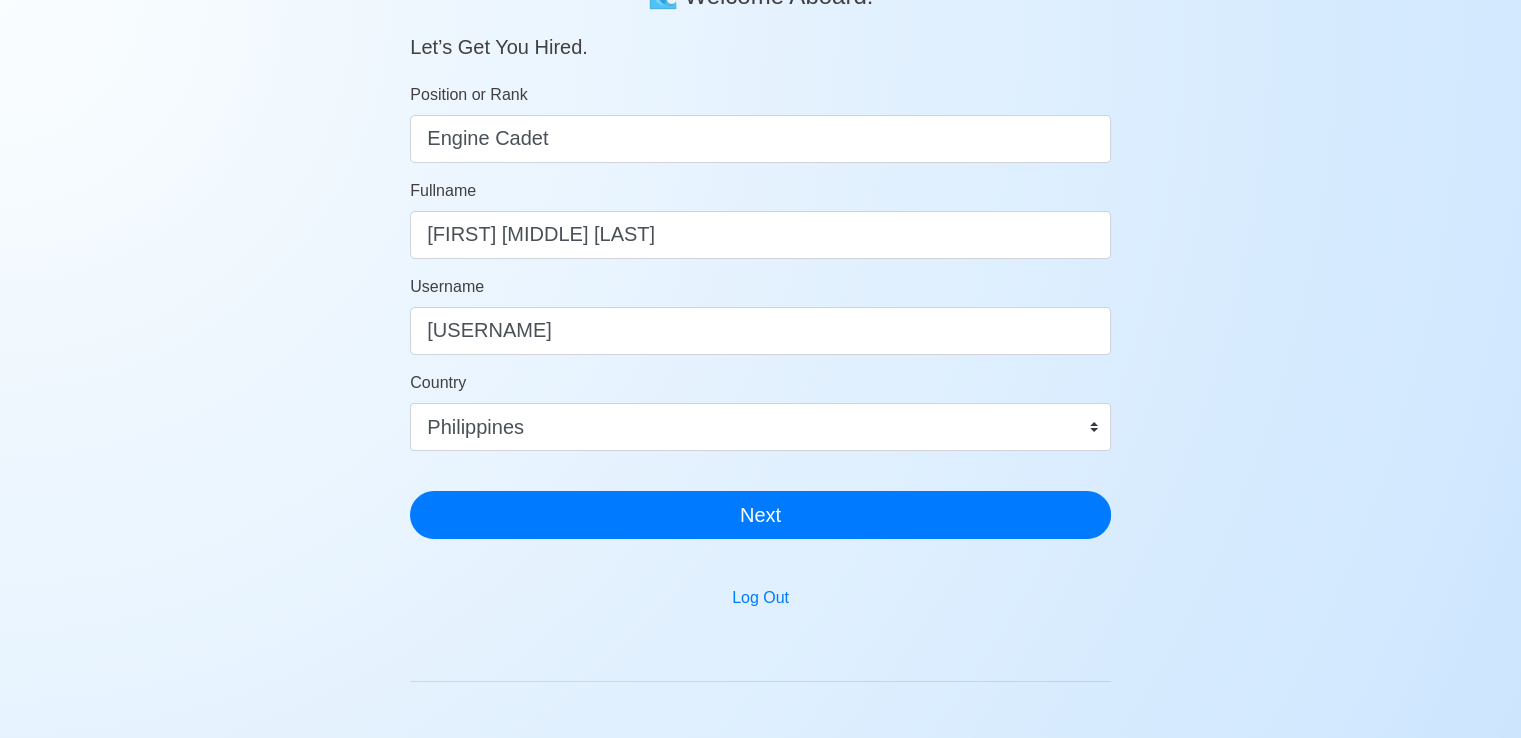 scroll, scrollTop: 224, scrollLeft: 0, axis: vertical 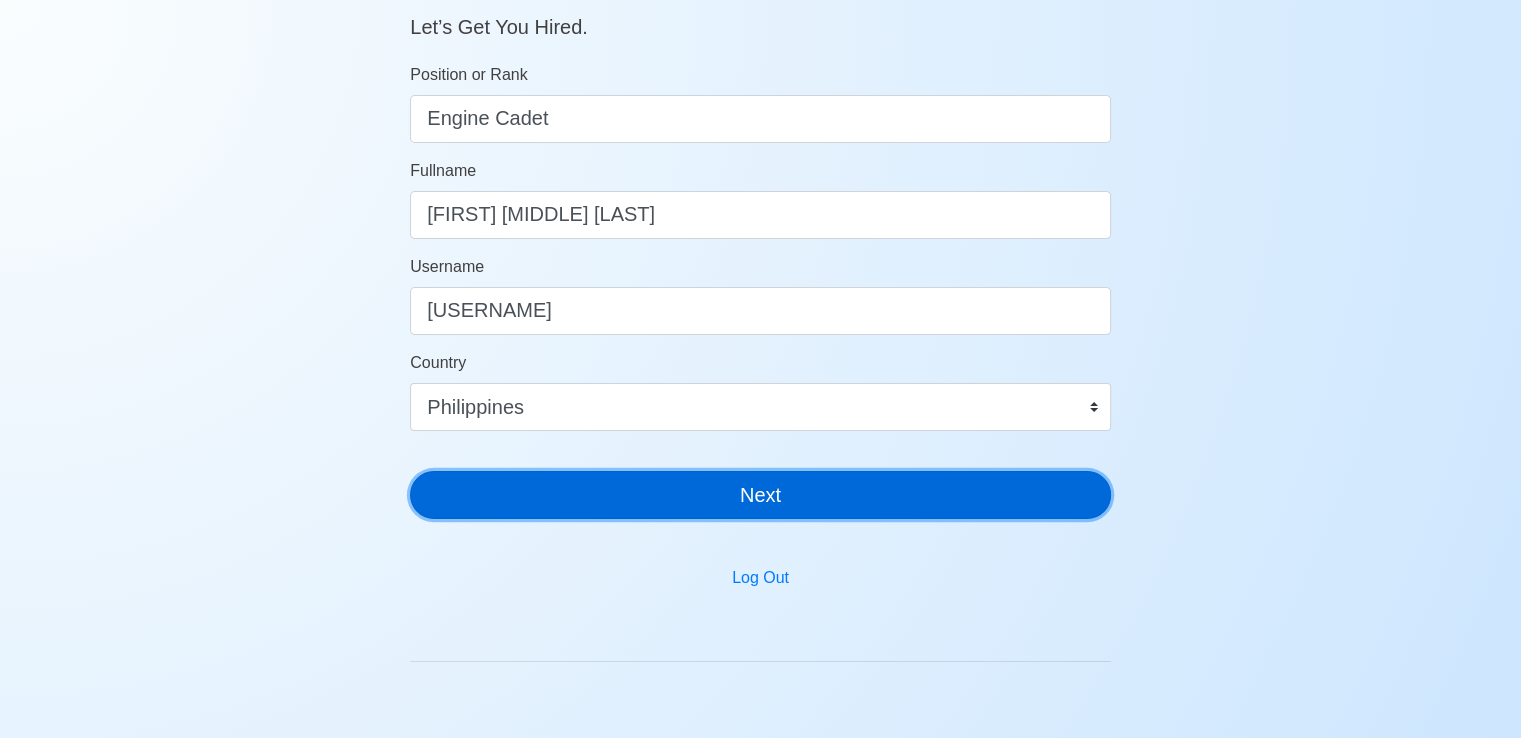 click on "Next" at bounding box center (760, 495) 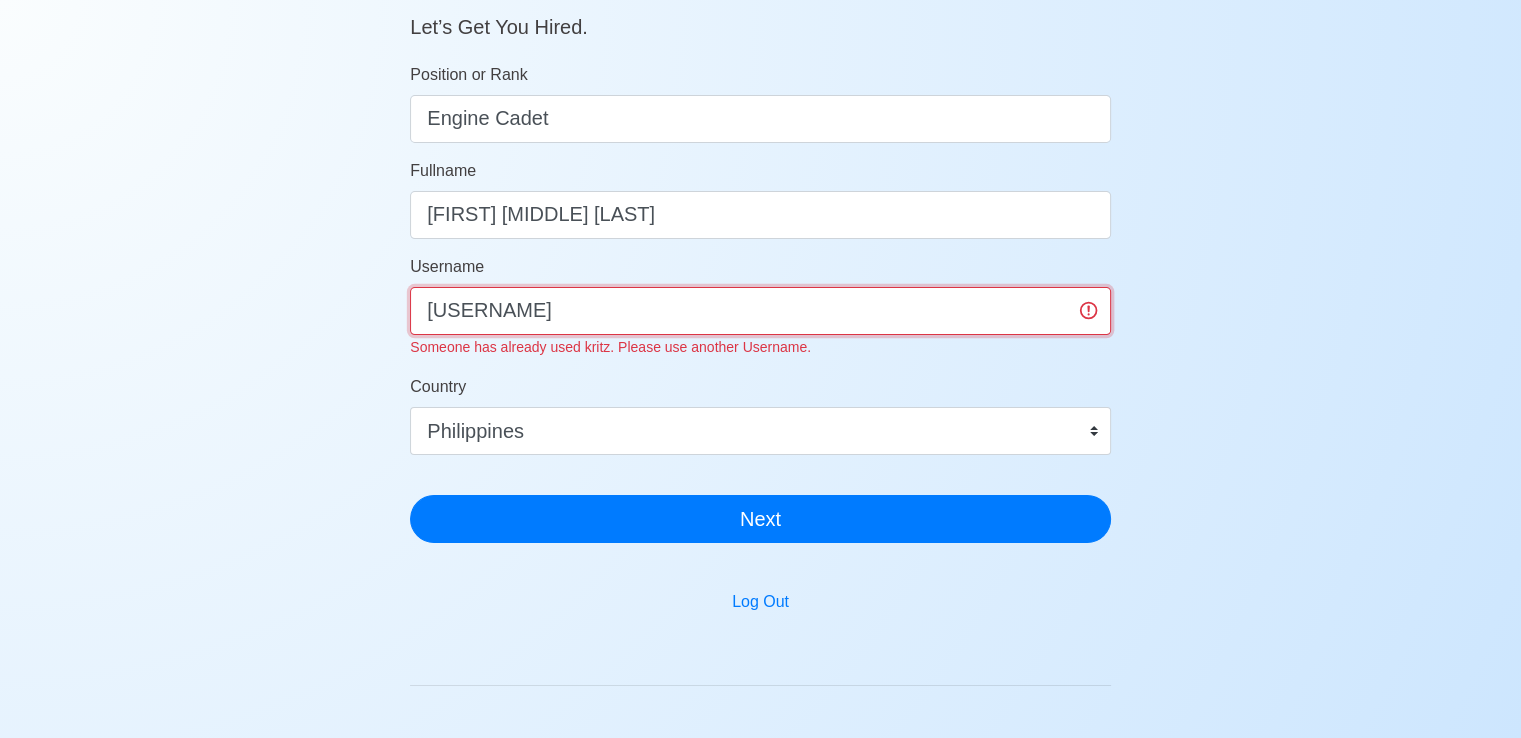 click on "[USERNAME]" at bounding box center (760, 311) 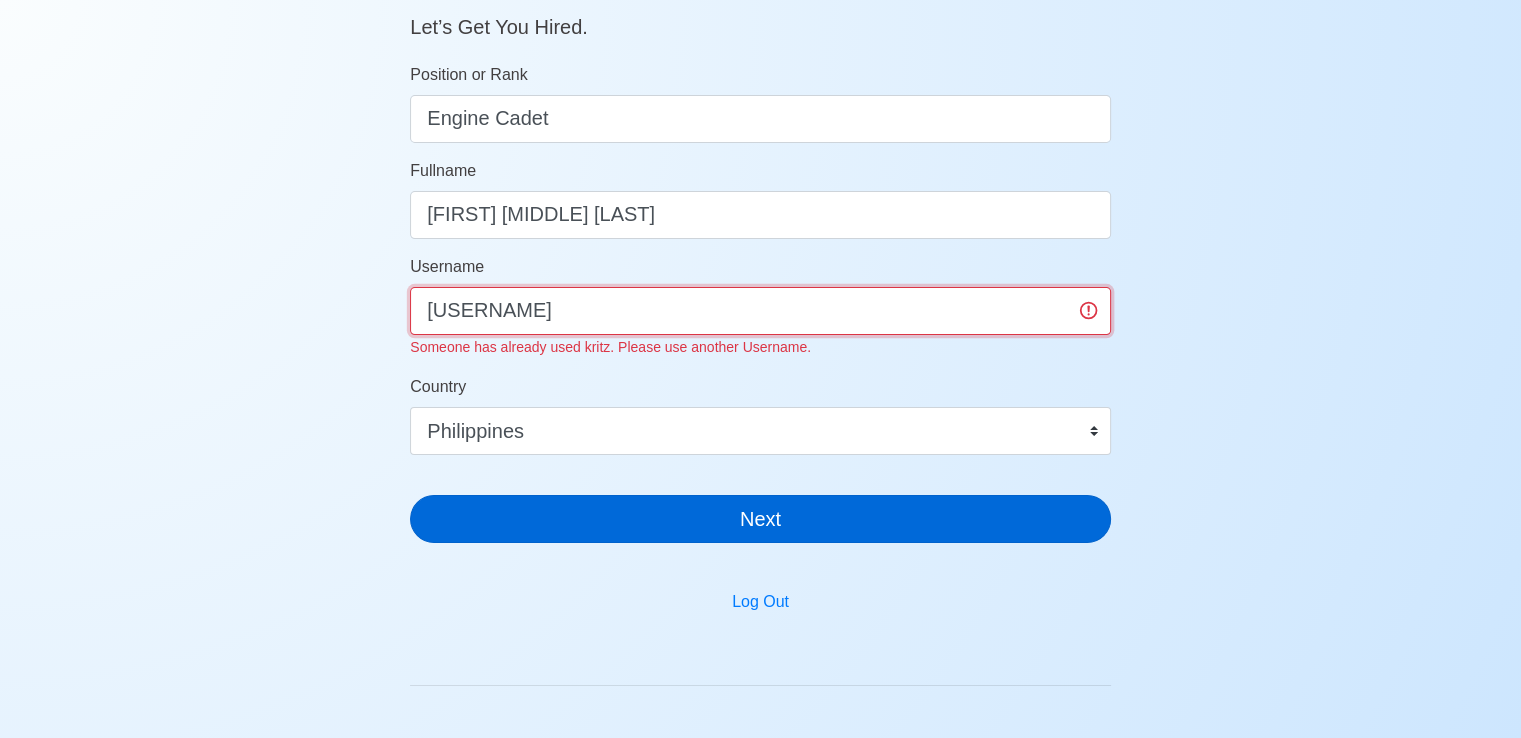 type on "[USERNAME]" 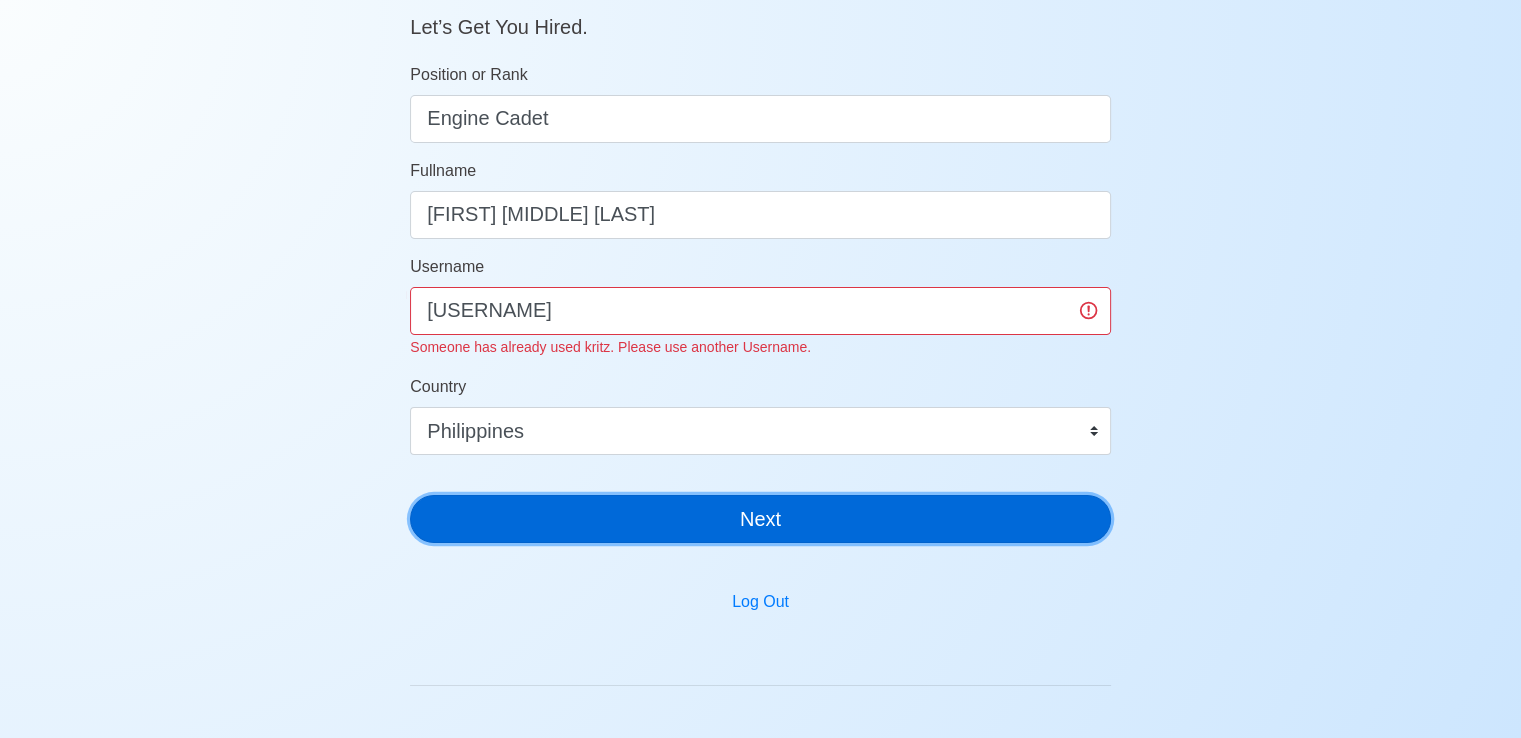 click on "Next" at bounding box center (760, 519) 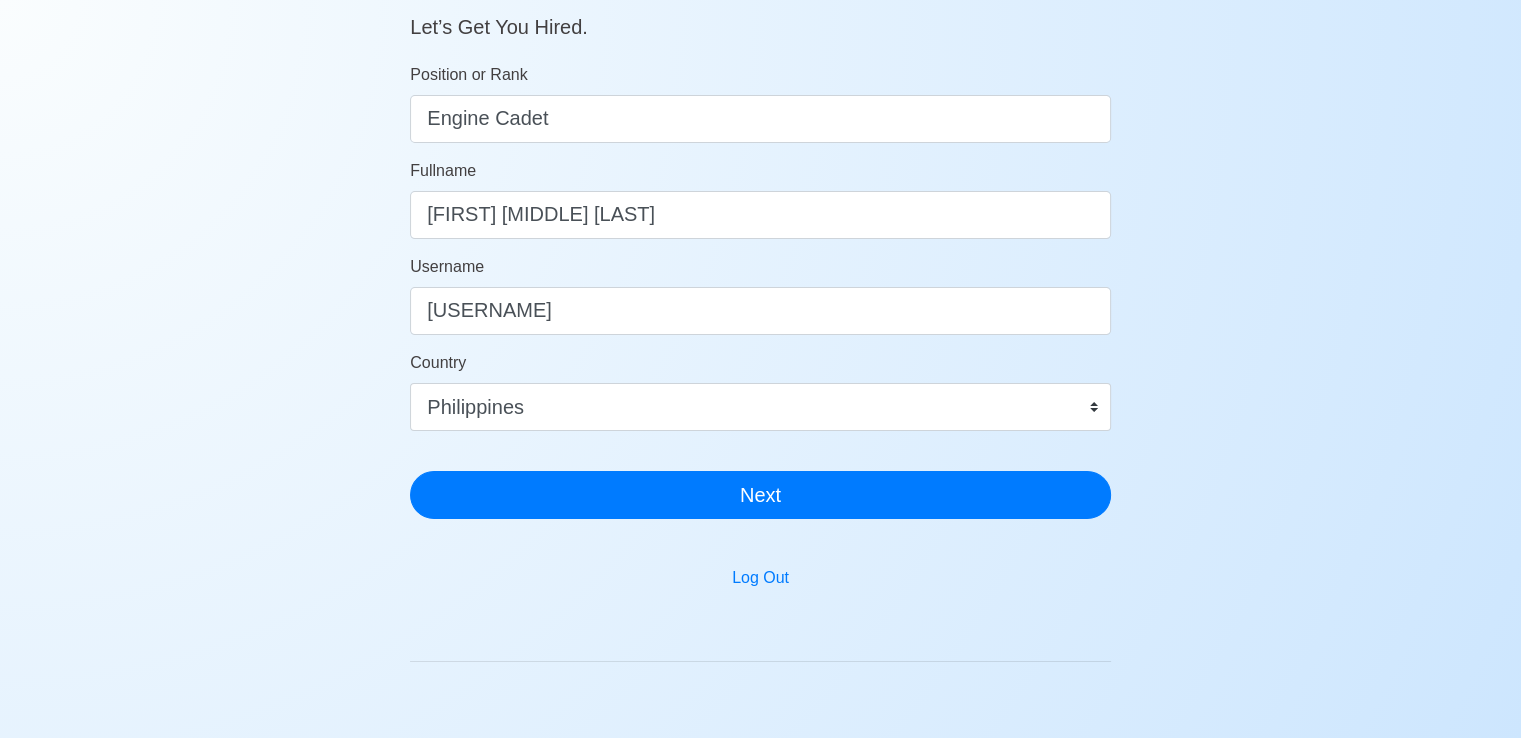 scroll, scrollTop: 24, scrollLeft: 0, axis: vertical 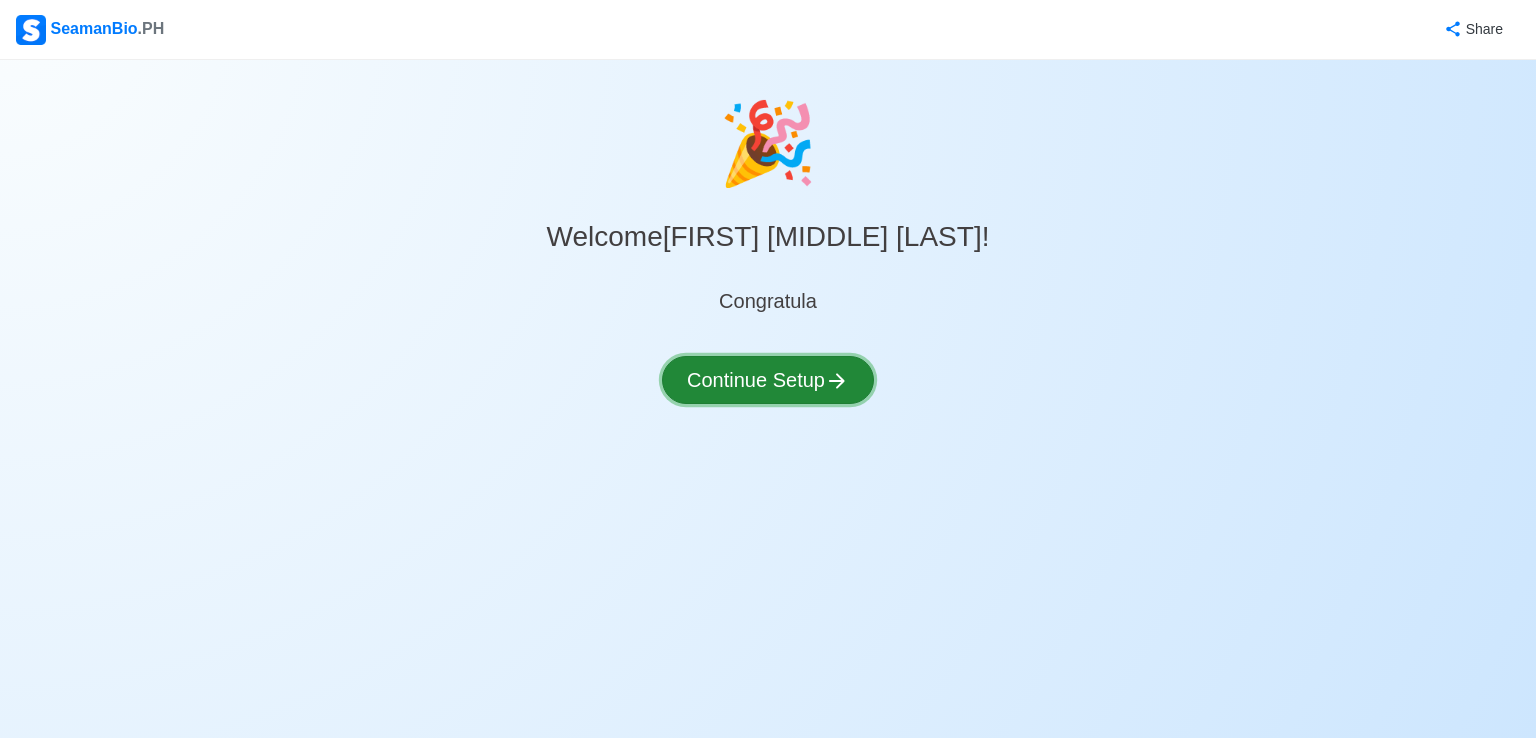 click on "Continue Setup" at bounding box center (768, 380) 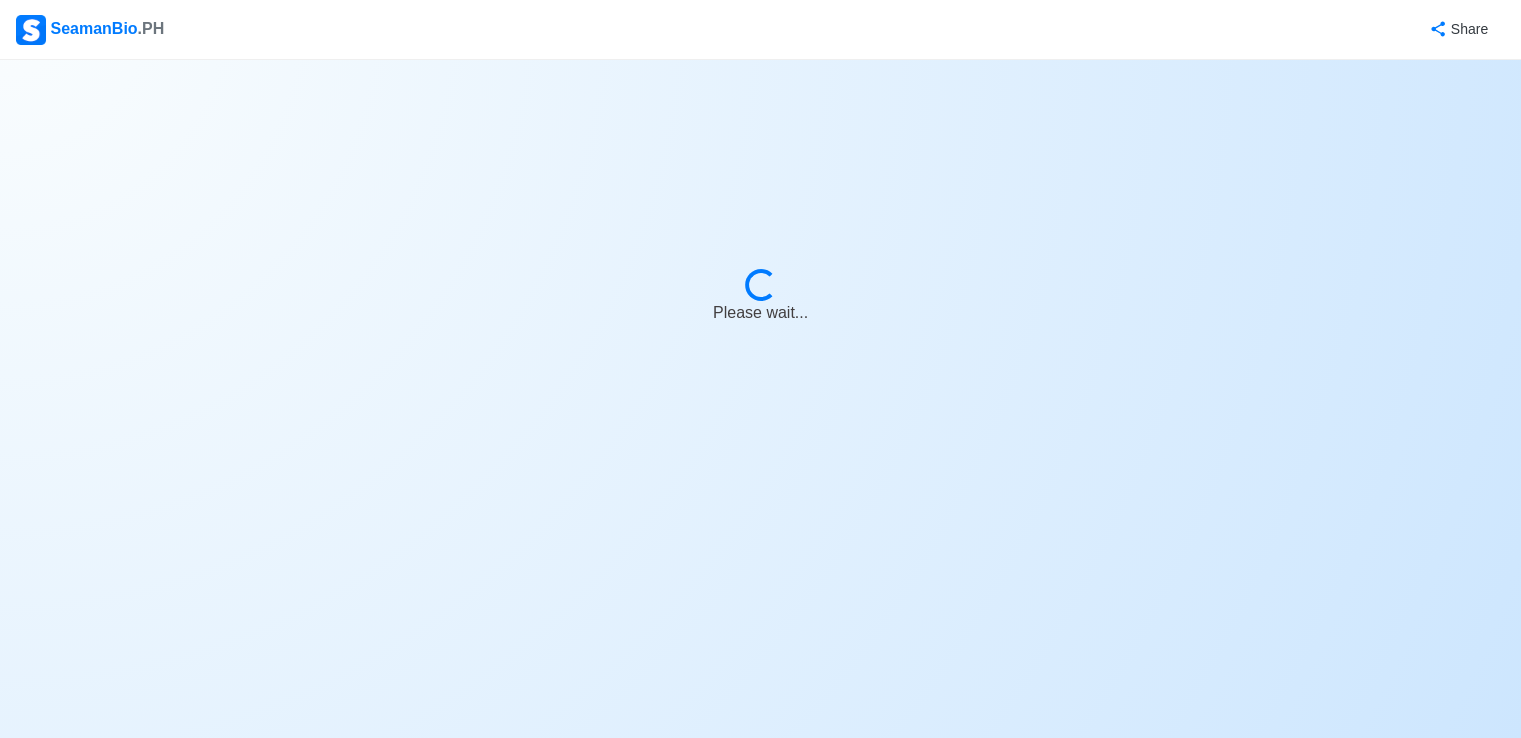 select on "Visible for Hiring" 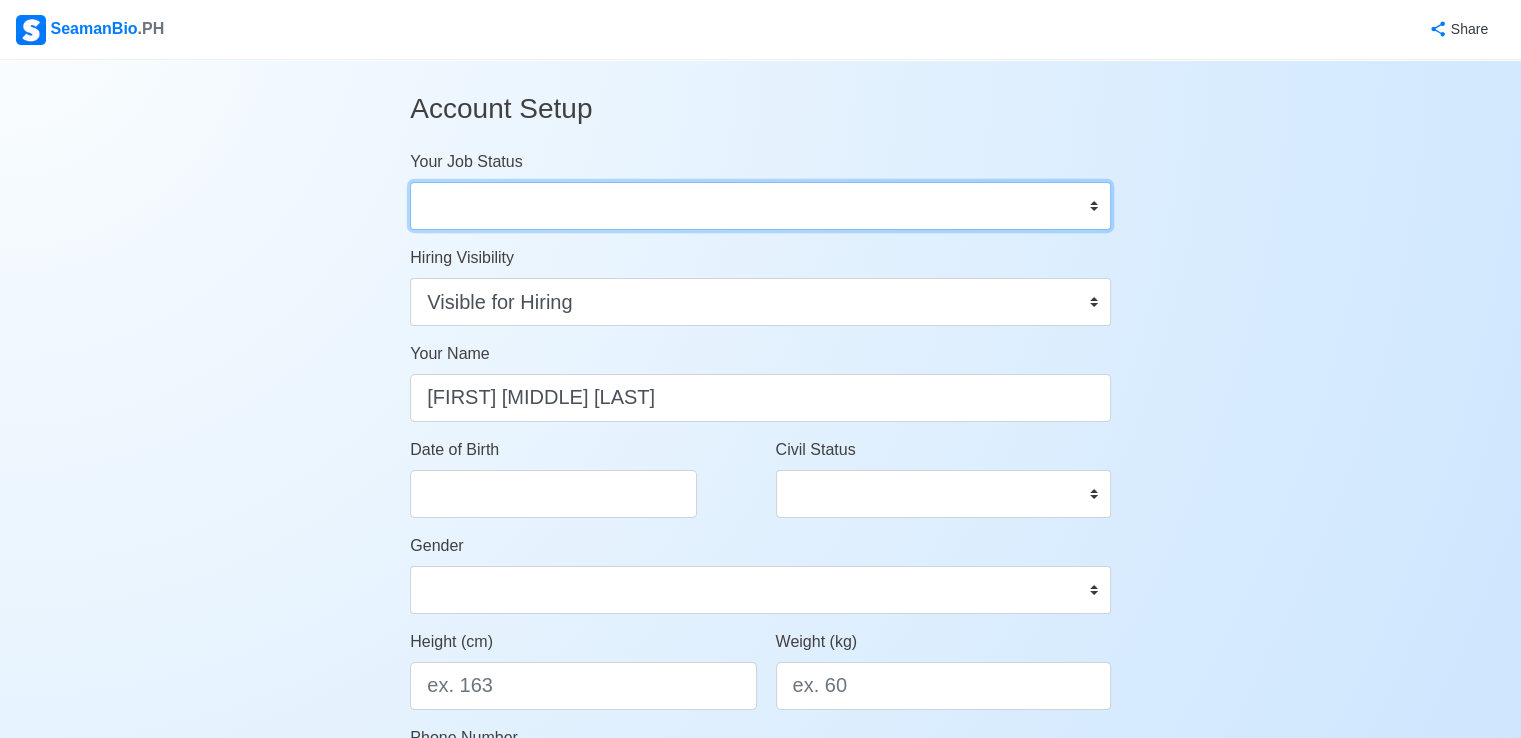 click on "Account Setup Your Job Status Onboard Actively Looking for Job Not Looking for Job Hiring Visibility Visible for Hiring Not Visible for Hiring Your Name [FIRST] [MIDDLE] [LAST] Date of Birth     [MM]/[DD]/[YEAR] Civil Status Single Married Widowed Separated Gender Male Female Height (cm) [NUMBER] Weight (kg) [NUMBER] Phone Number [PHONE] 🔔 Make sure your phone number is contactable. When you apply & got shortlisted, agencies will contact you. Address Country Afghanistan Åland Islands Albania Algeria American Samoa Andorra Angola Anguilla Antarctica Antigua and Barbuda Argentina Armenia Aruba Australia Austria Azerbaijan Bahamas Bahrain Bangladesh Barbados Belarus Belgium Belize Benin Bermuda Bhutan Bolivia, Plurinational State of Bonaire, Sint Eustatius and Saba Bosnia and Herzegovina Botswana Bouvet Island Brazil British Indian Ocean Territory Brunei Darussalam Bulgaria Burkina Faso Burundi Cabo Verde Cambodia Cameroon Canada Cayman Islands Central African Republic Chad Chile China Christmas Island Colombia" at bounding box center [760, 206] 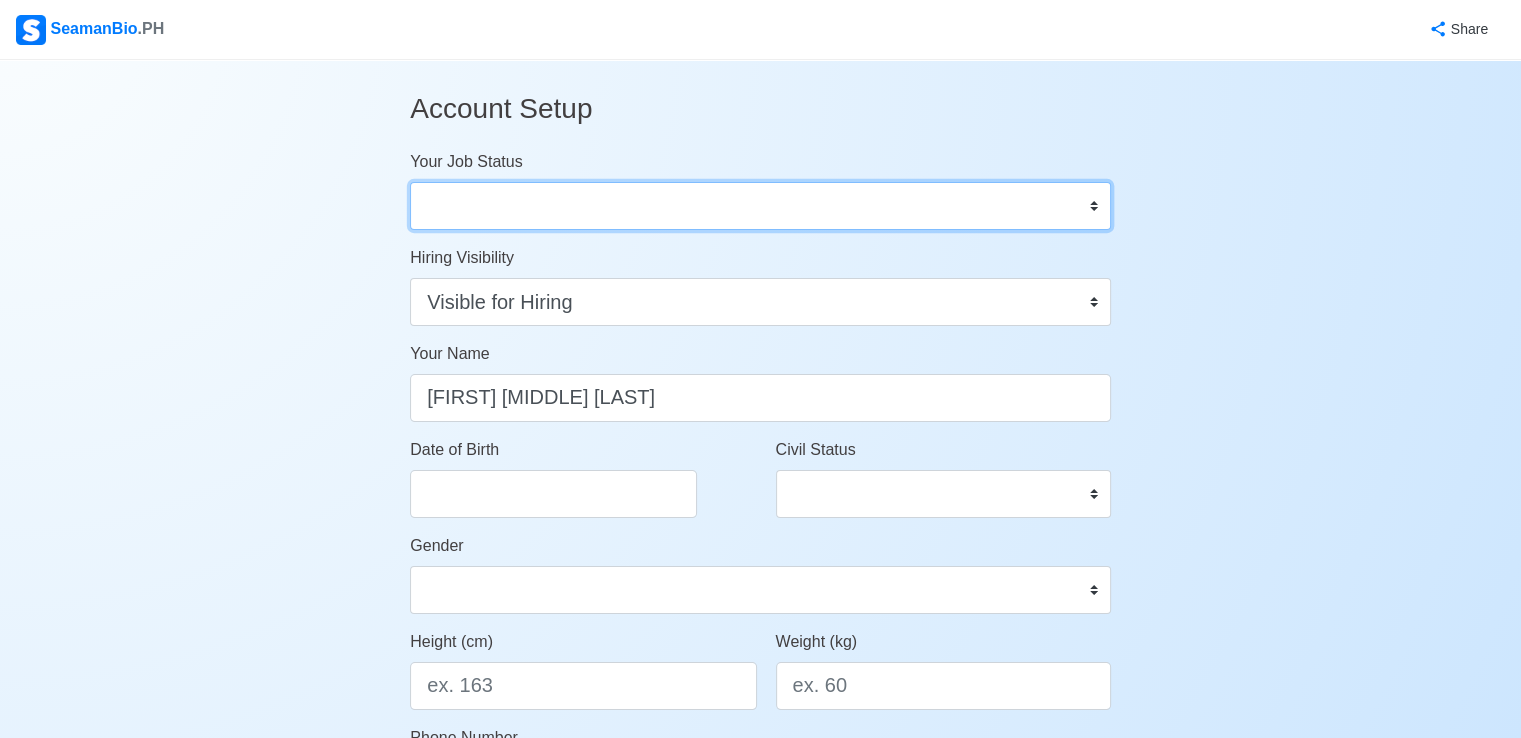select on "Actively Looking for Job" 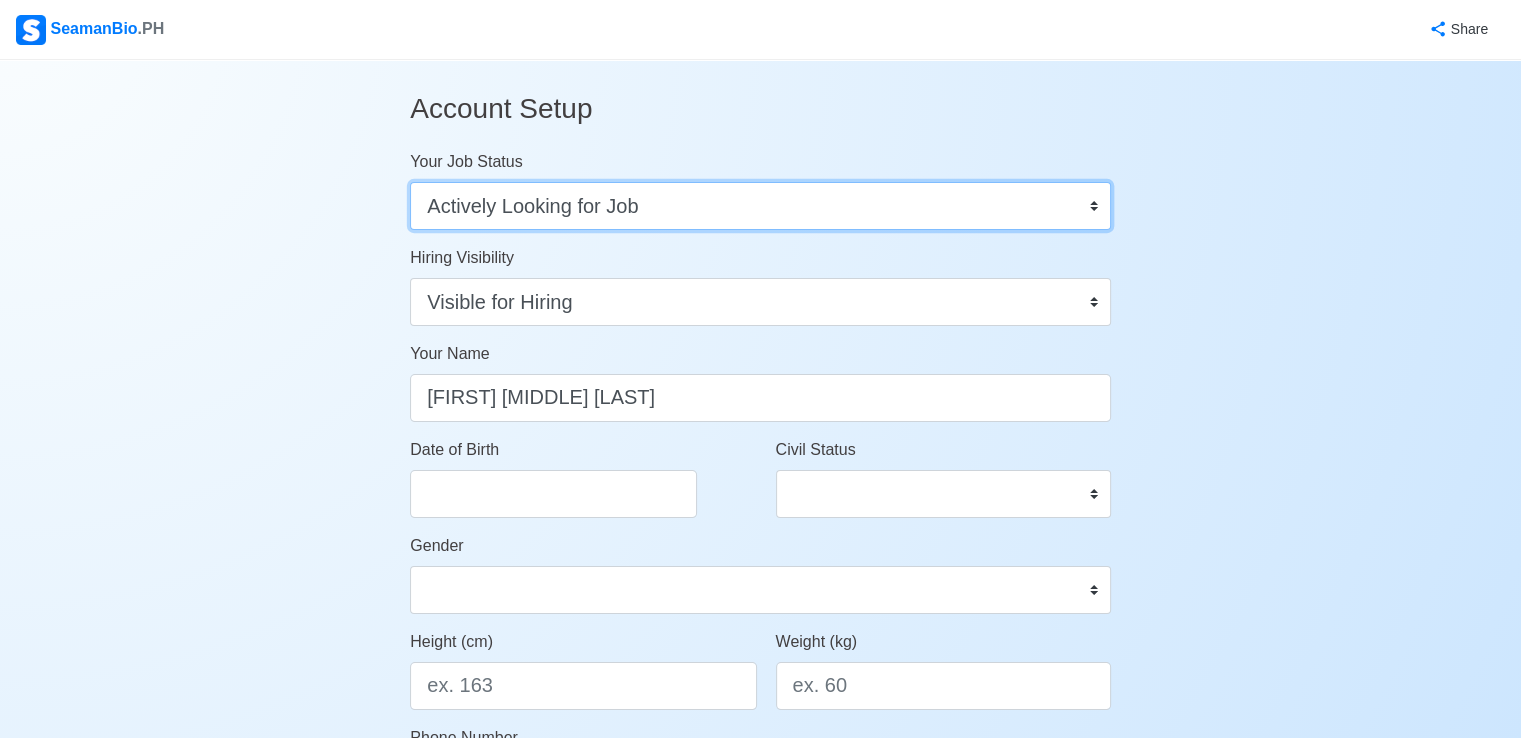 click on "Account Setup Your Job Status Onboard Actively Looking for Job Not Looking for Job Hiring Visibility Visible for Hiring Not Visible for Hiring Your Name [FIRST] [MIDDLE] [LAST] Date of Birth     [MM]/[DD]/[YEAR] Civil Status Single Married Widowed Separated Gender Male Female Height (cm) [NUMBER] Weight (kg) [NUMBER] Phone Number [PHONE] 🔔 Make sure your phone number is contactable. When you apply & got shortlisted, agencies will contact you. Address Country Afghanistan Åland Islands Albania Algeria American Samoa Andorra Angola Anguilla Antarctica Antigua and Barbuda Argentina Armenia Aruba Australia Austria Azerbaijan Bahamas Bahrain Bangladesh Barbados Belarus Belgium Belize Benin Bermuda Bhutan Bolivia, Plurinational State of Bonaire, Sint Eustatius and Saba Bosnia and Herzegovina Botswana Bouvet Island Brazil British Indian Ocean Territory Brunei Darussalam Bulgaria Burkina Faso Burundi Cabo Verde Cambodia Cameroon Canada Cayman Islands Central African Republic Chad Chile China Christmas Island Colombia" at bounding box center (760, 206) 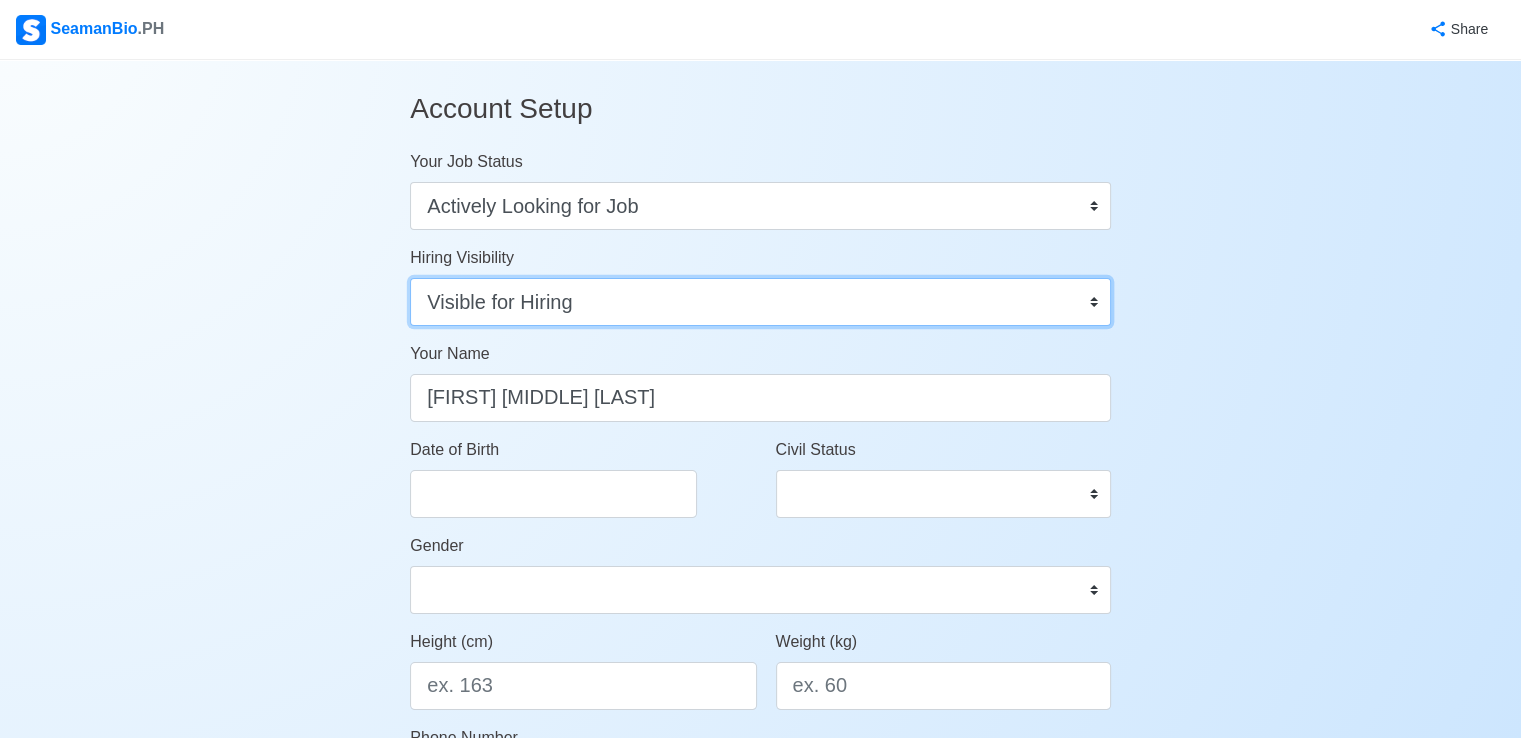 click on "Visible for Hiring Not Visible for Hiring" at bounding box center [760, 302] 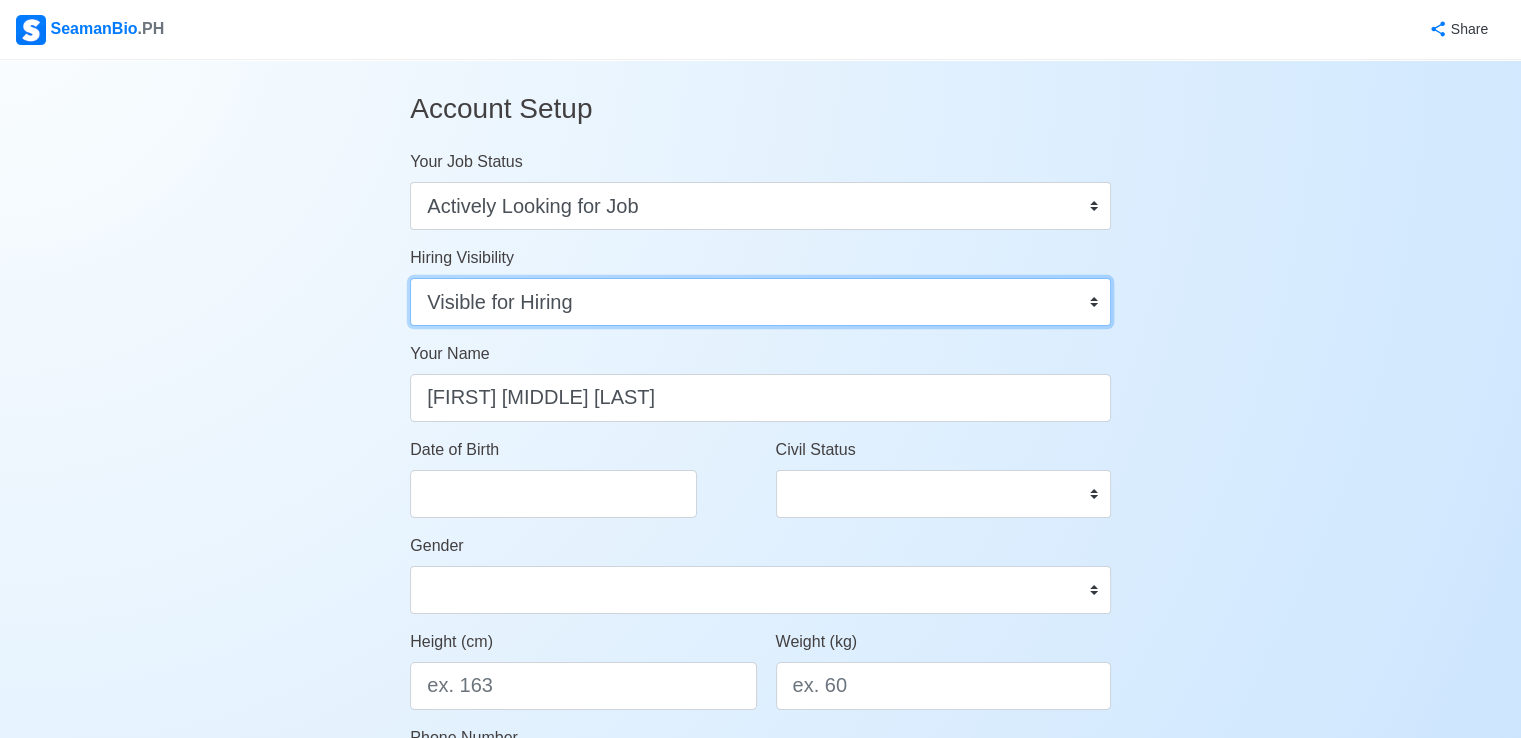 click on "Visible for Hiring Not Visible for Hiring" at bounding box center (760, 302) 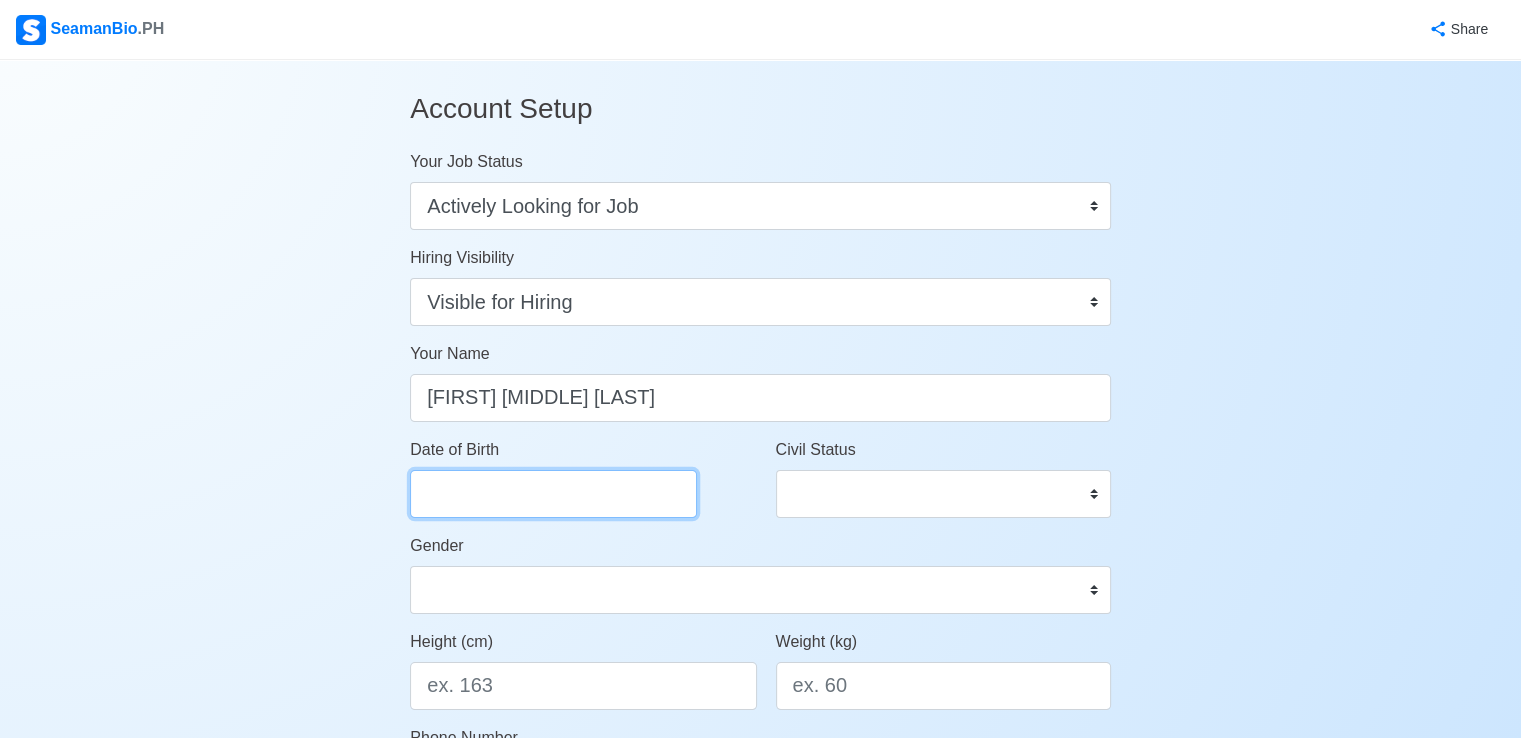 click on "Date of Birth" at bounding box center [553, 494] 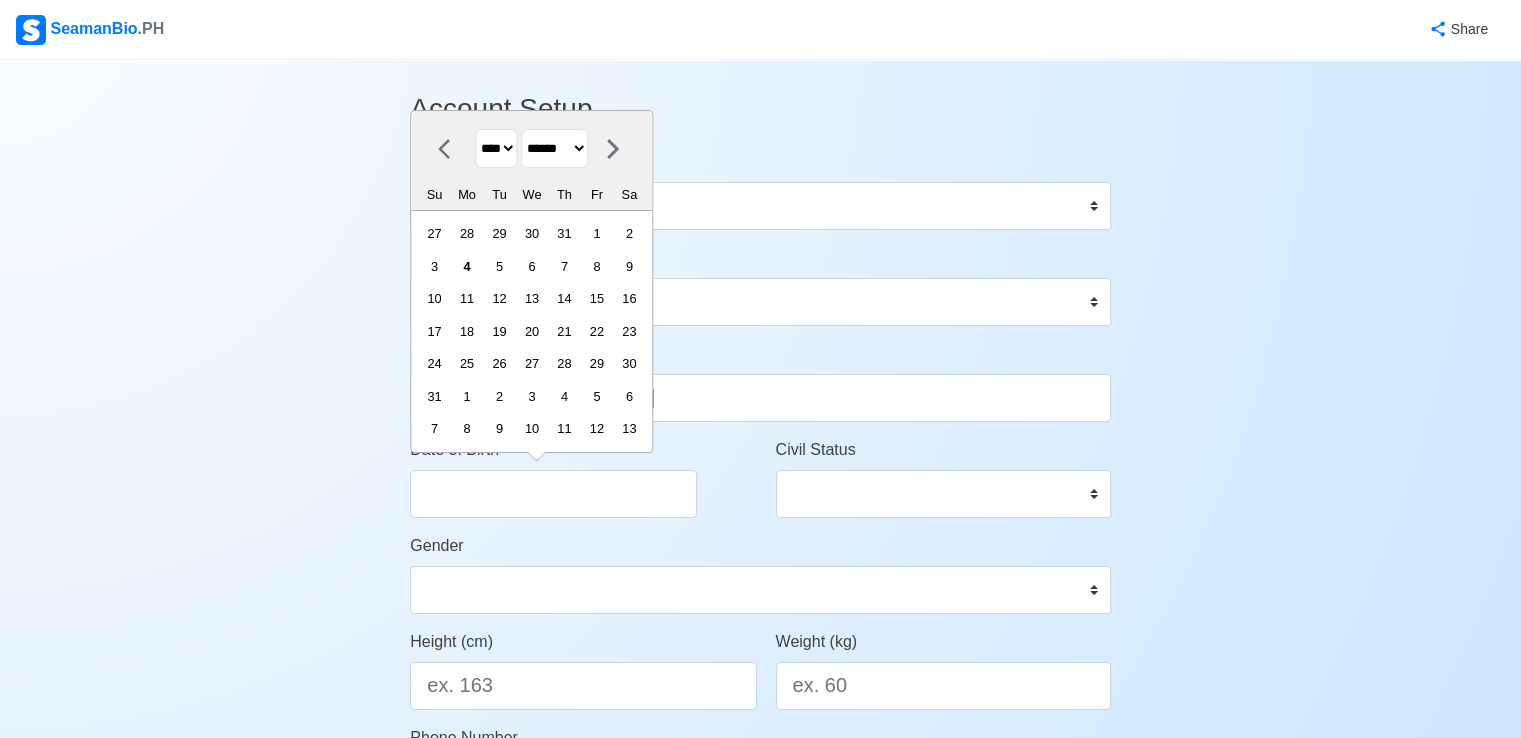 click on "**** **** **** **** **** **** **** **** **** **** **** **** **** **** **** **** **** **** **** **** **** **** **** **** **** **** **** **** **** **** **** **** **** **** **** **** **** **** **** **** **** **** **** **** **** **** **** **** **** **** **** **** **** **** **** **** **** **** **** **** **** **** **** **** **** **** **** **** **** **** **** **** **** **** **** **** **** **** **** **** **** **** **** **** **** **** **** **** **** **** **** **** **** **** **** **** **** **** **** **** **** **** **** **** **** ****" at bounding box center (496, 148) 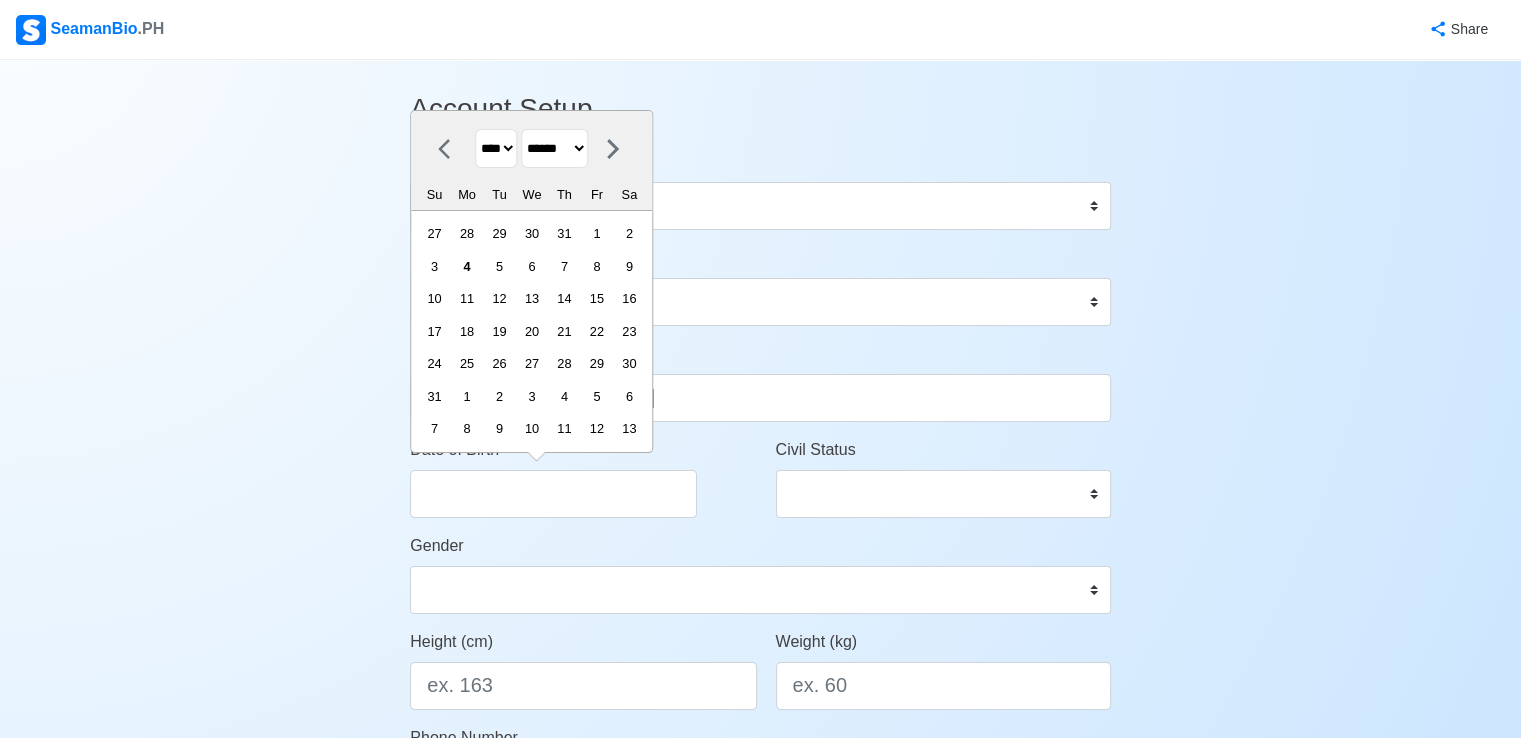 click on "Su Mo Tu We Th Fr Sa" at bounding box center [531, 161] 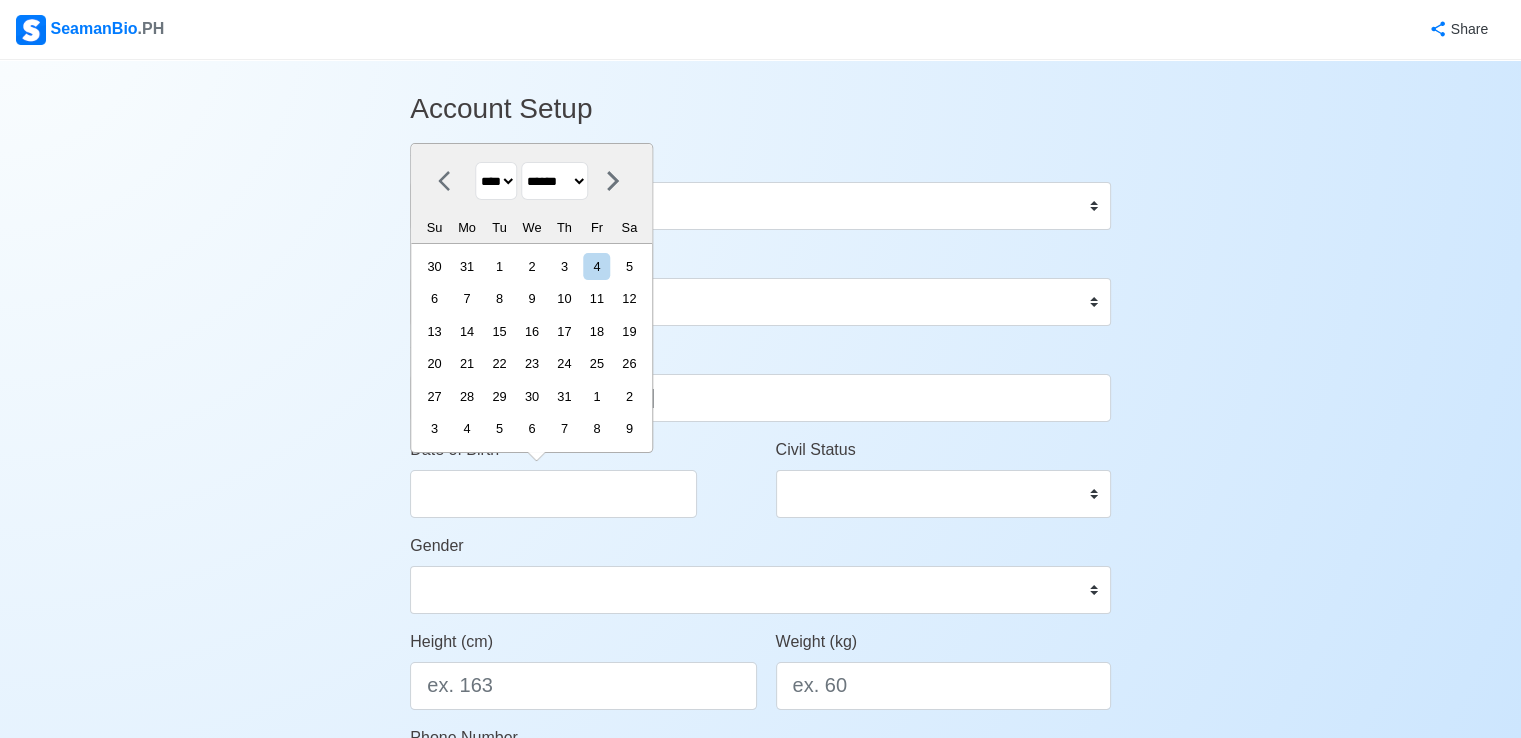 click on "******* ******** ***** ***** *** **** **** ****** ********* ******* ******** ********" at bounding box center (554, 181) 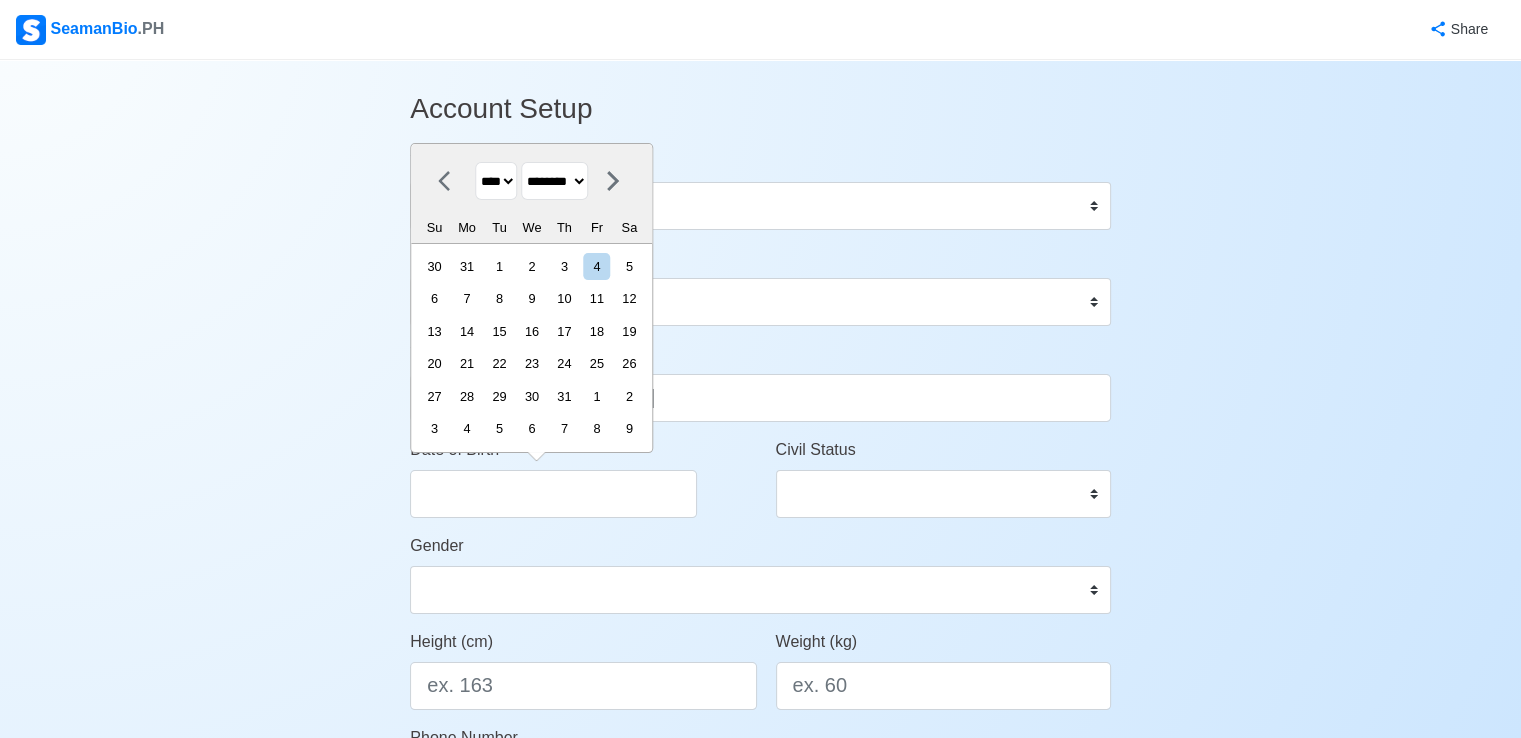 click on "******* ******** ***** ***** *** **** **** ****** ********* ******* ******** ********" at bounding box center [554, 181] 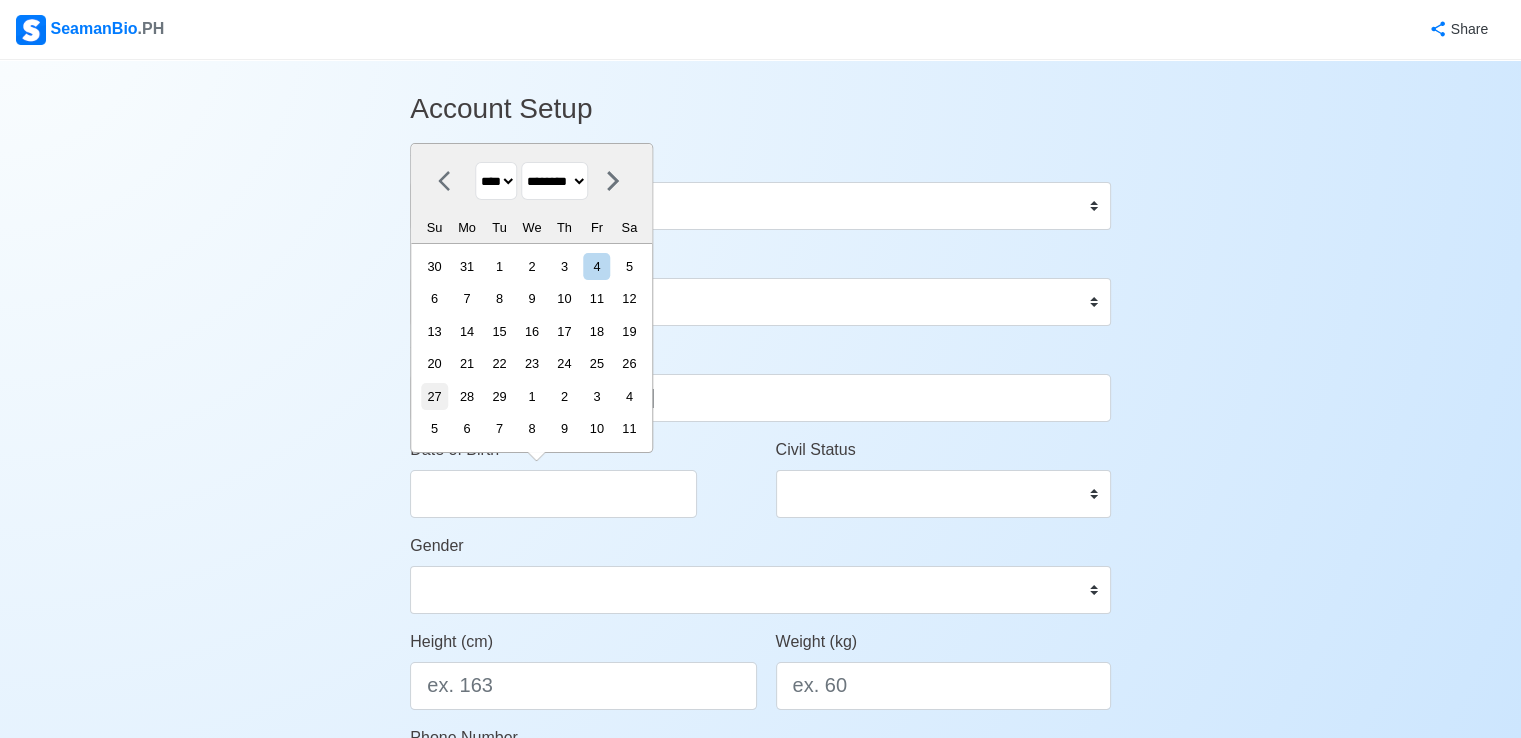 click on "27" at bounding box center [434, 396] 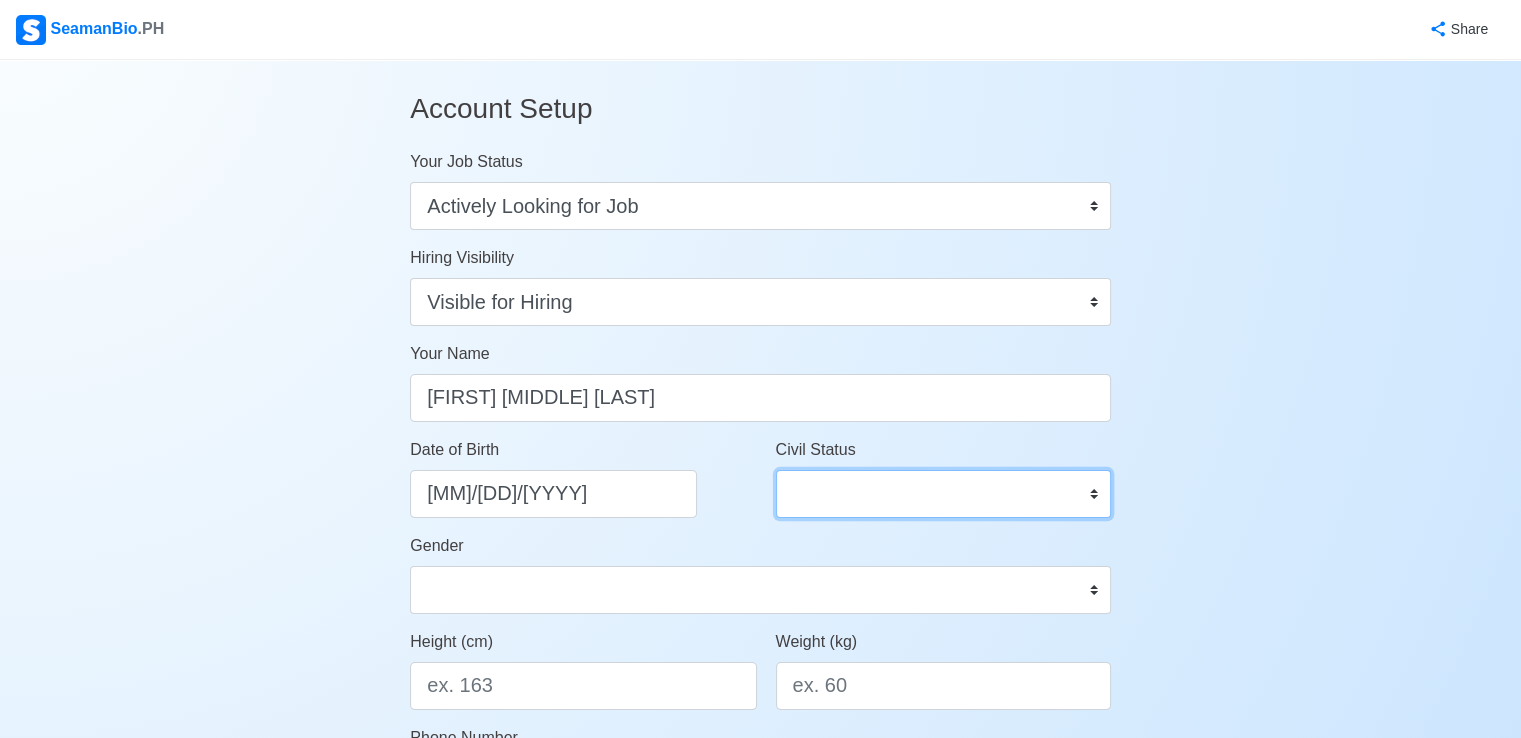 click on "Single Married Widowed Separated" at bounding box center (943, 494) 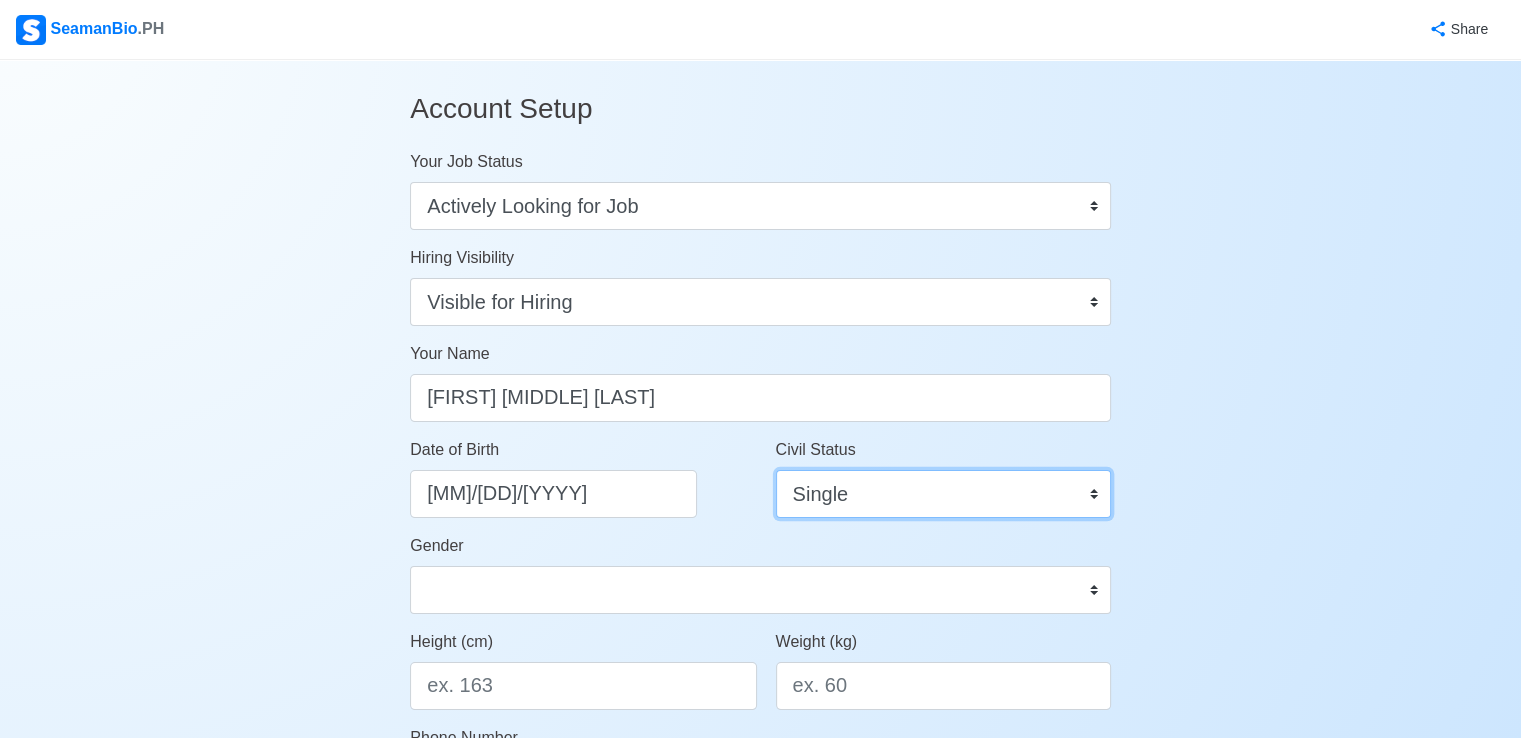 click on "Single Married Widowed Separated" at bounding box center (943, 494) 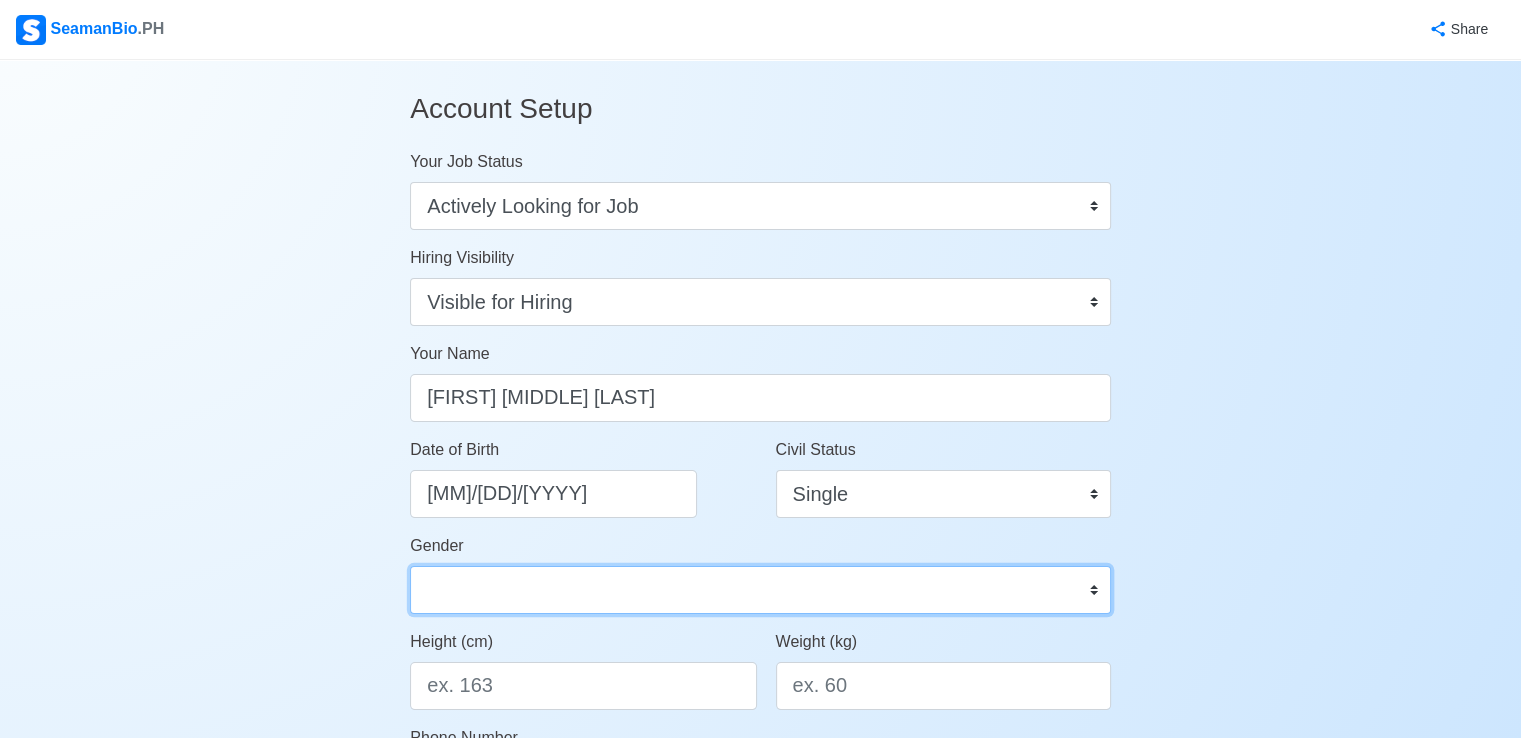 click on "Male Female" at bounding box center [760, 590] 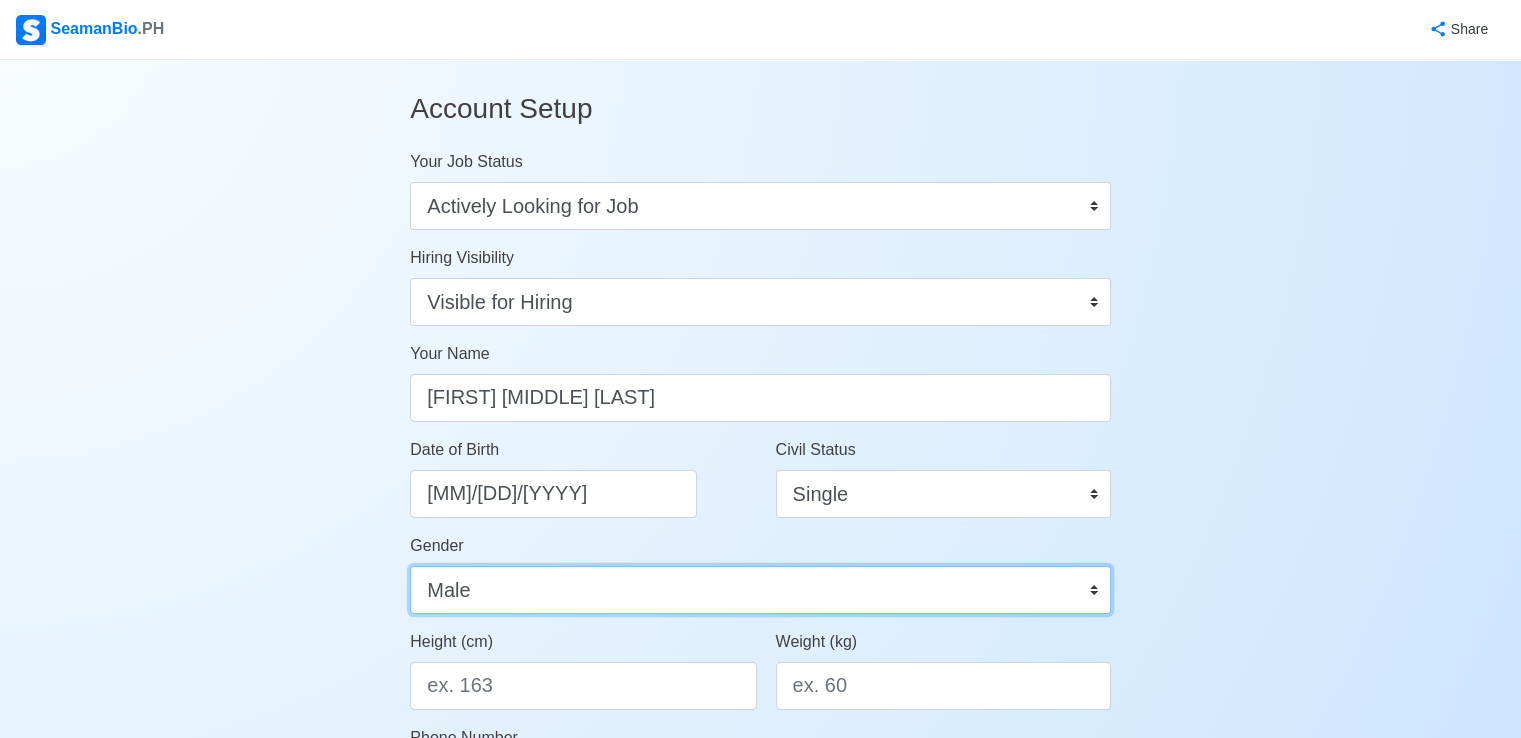 click on "Male Female" at bounding box center (760, 590) 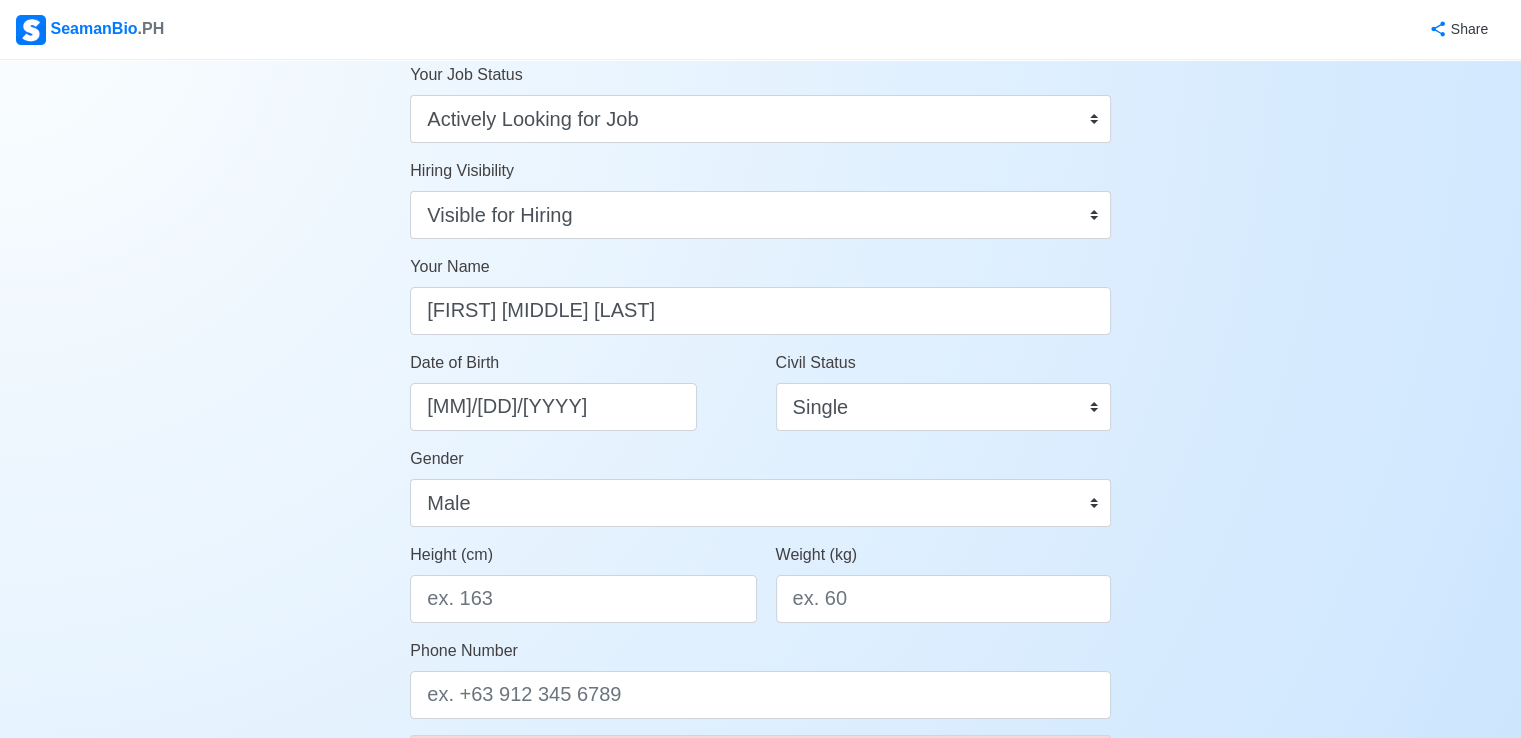 scroll, scrollTop: 190, scrollLeft: 0, axis: vertical 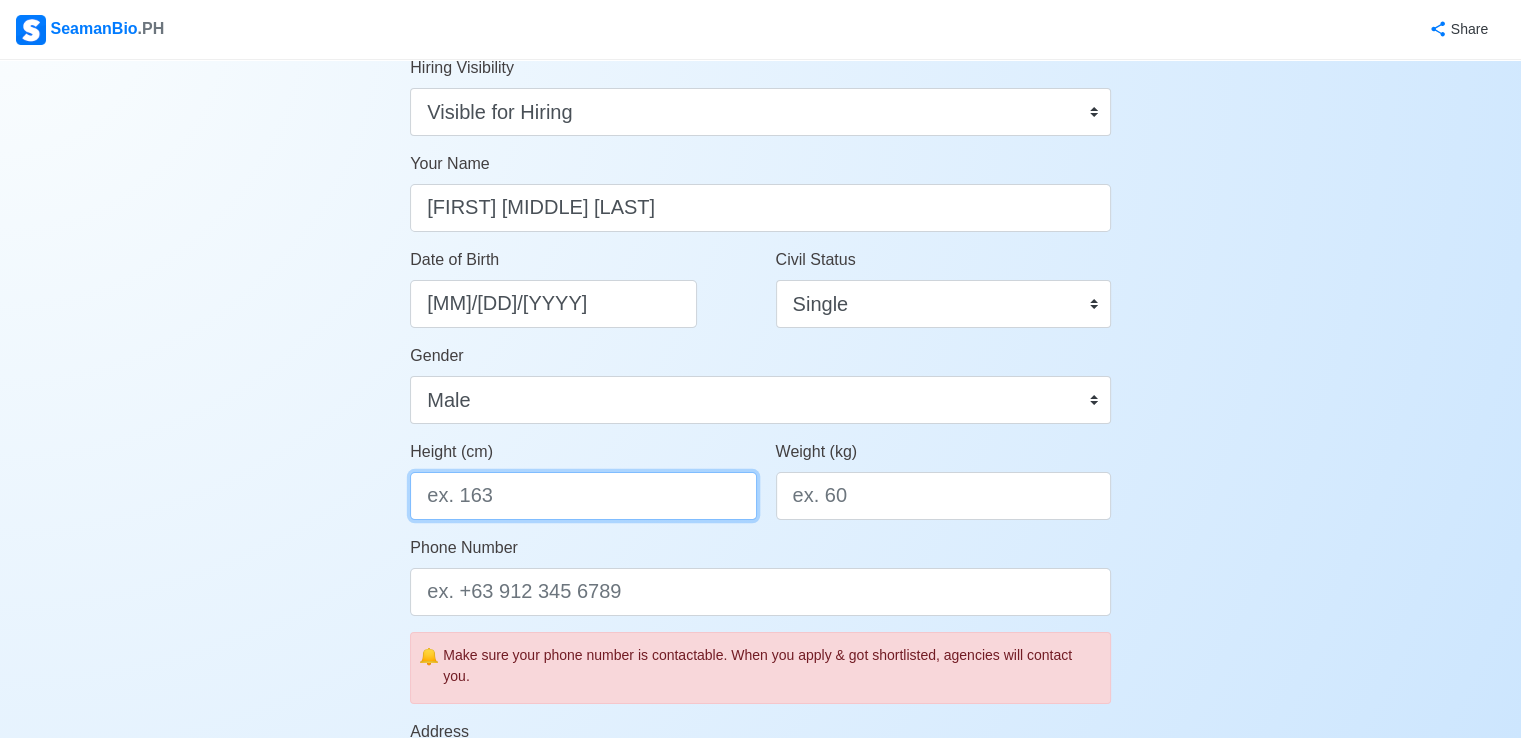 click on "Height (cm)" at bounding box center (583, 496) 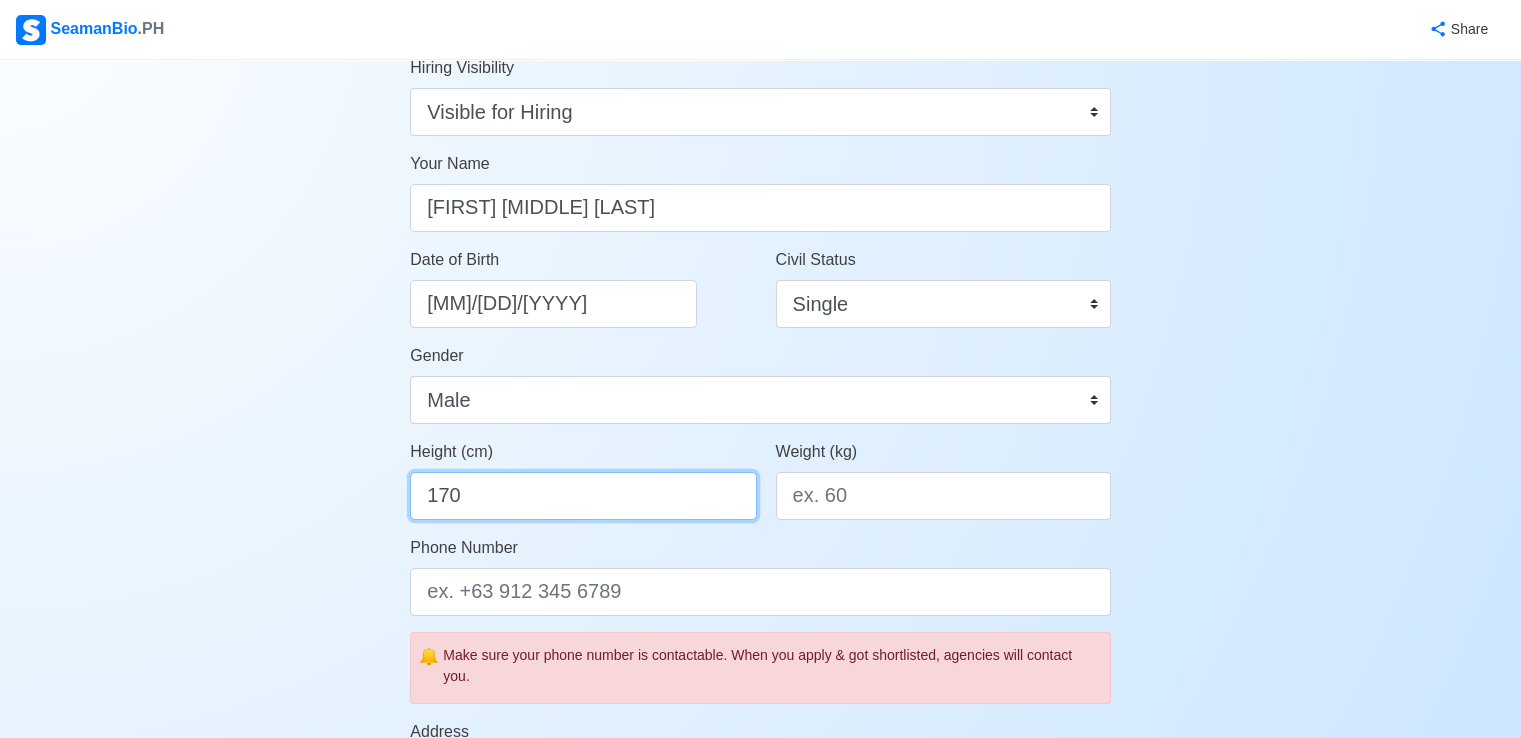 type on "170" 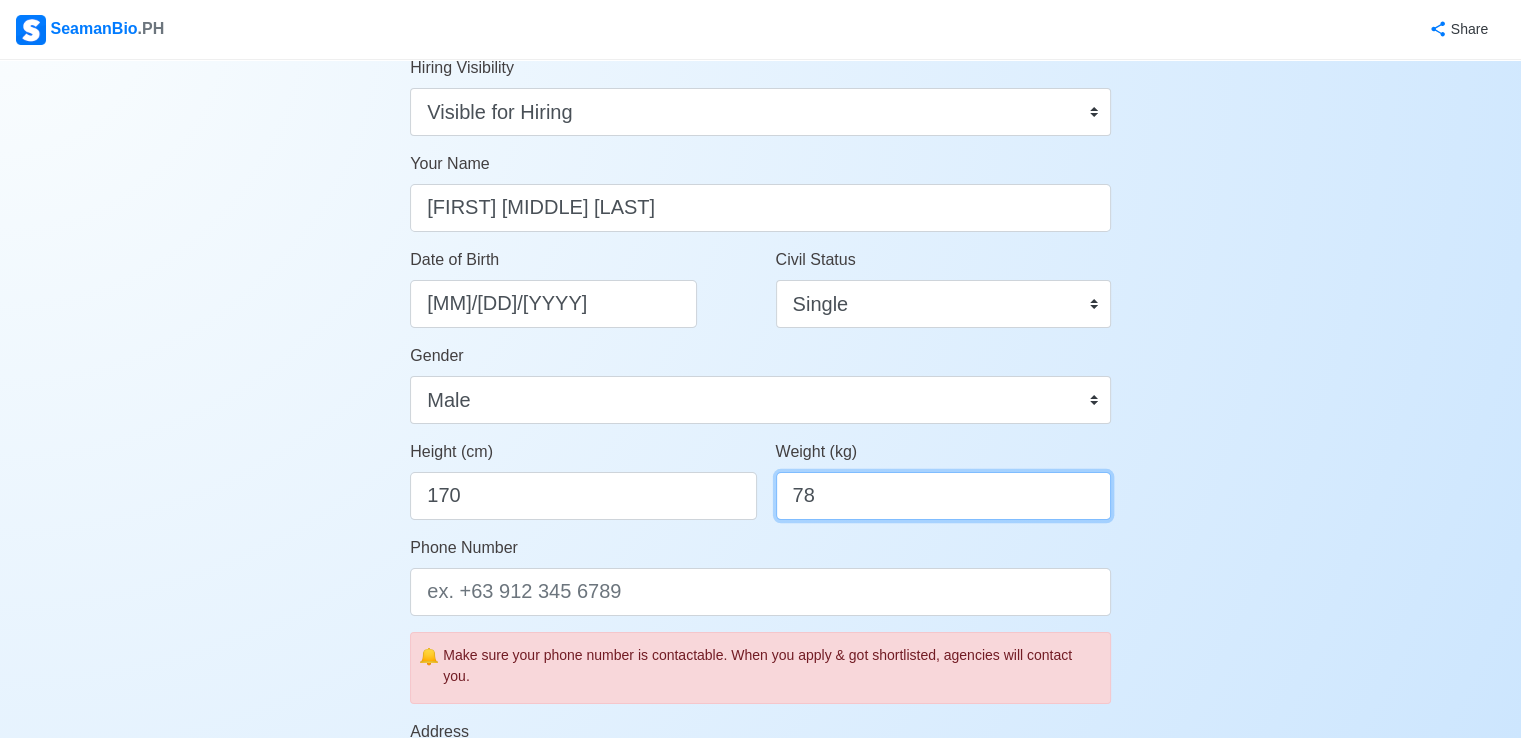 type on "78" 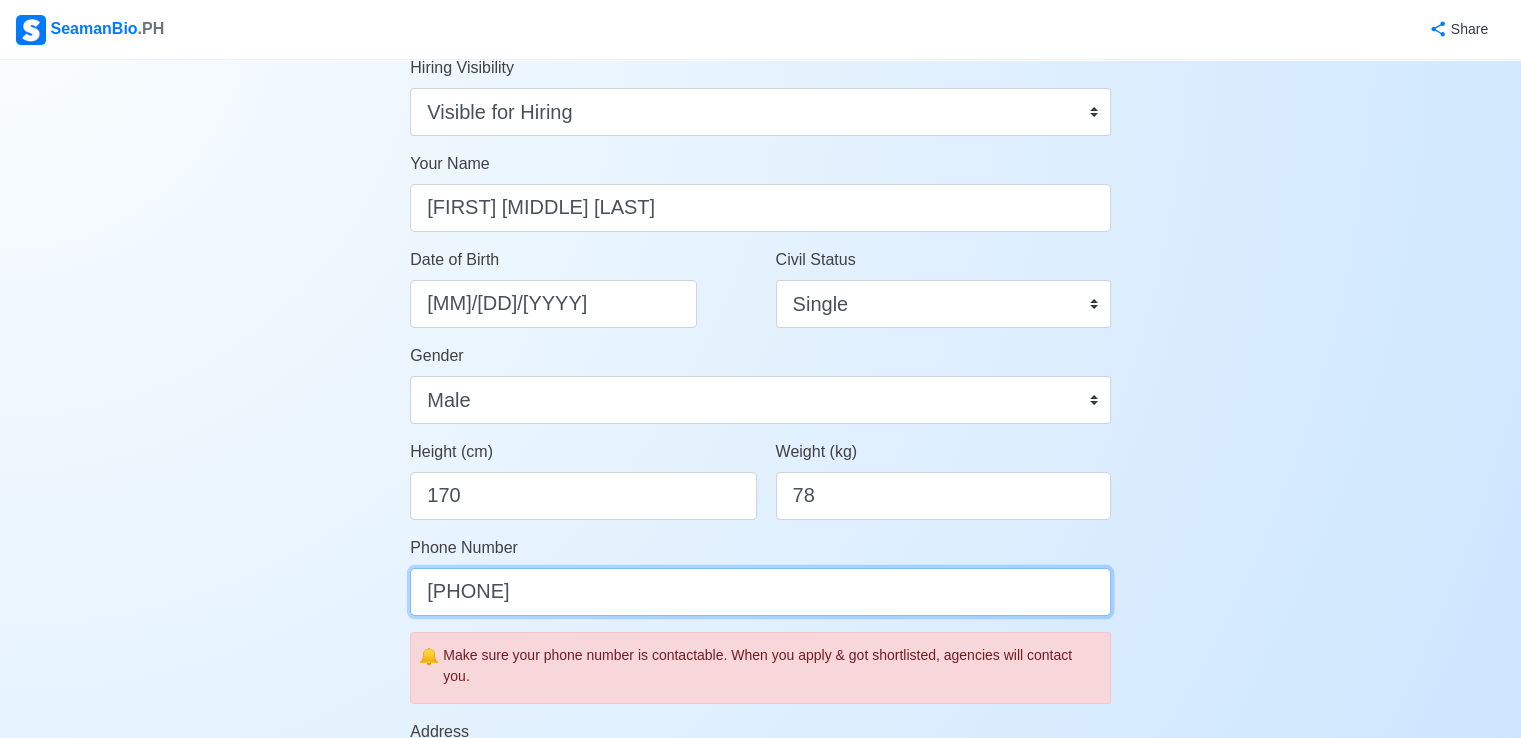 type on "[PHONE]" 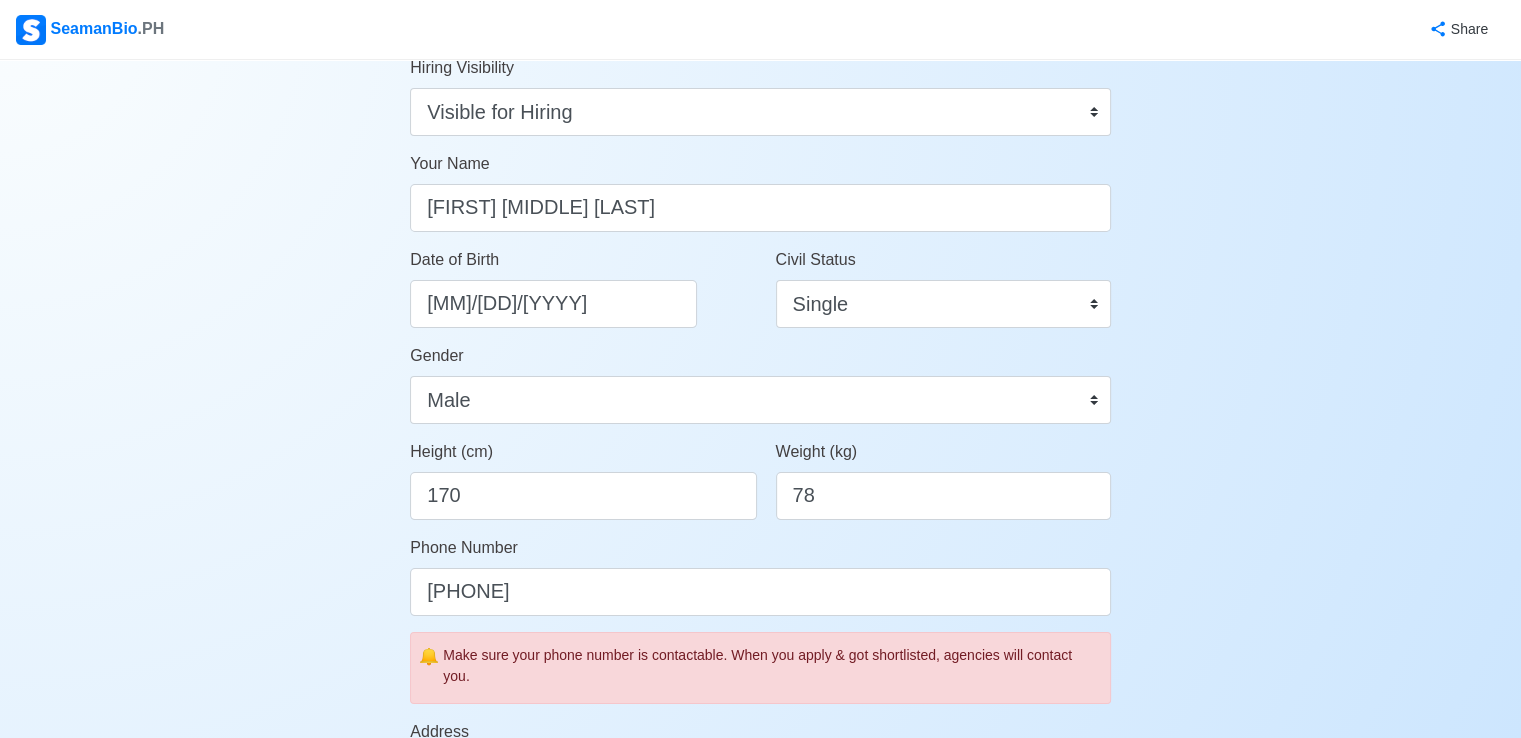 click on "Account Setup Your Job Status Onboard Actively Looking for Job Not Looking for Job Hiring Visibility Visible for Hiring Not Visible for Hiring Your Name [FIRST] [MIDDLE] [LAST] Date of Birth     [MM]/[DD]/[YEAR] Civil Status Single Married Widowed Separated Gender Male Female Height (cm) [NUMBER] Weight (kg) [NUMBER] Phone Number [PHONE] 🔔 Make sure your phone number is contactable. When you apply & got shortlisted, agencies will contact you. Address Country Afghanistan Åland Islands Albania Algeria American Samoa Andorra Angola Anguilla Antarctica Antigua and Barbuda Argentina Armenia Aruba Australia Austria Azerbaijan Bahamas Bahrain Bangladesh Barbados Belarus Belgium Belize Benin Bermuda Bhutan Bolivia, Plurinational State of Bonaire, Sint Eustatius and Saba Bosnia and Herzegovina Botswana Bouvet Island Brazil British Indian Ocean Territory Brunei Darussalam Bulgaria Burkina Faso Burundi Cabo Verde Cambodia Cameroon Canada Cayman Islands Central African Republic Chad Chile China Christmas Island Colombia" at bounding box center (760, 746) 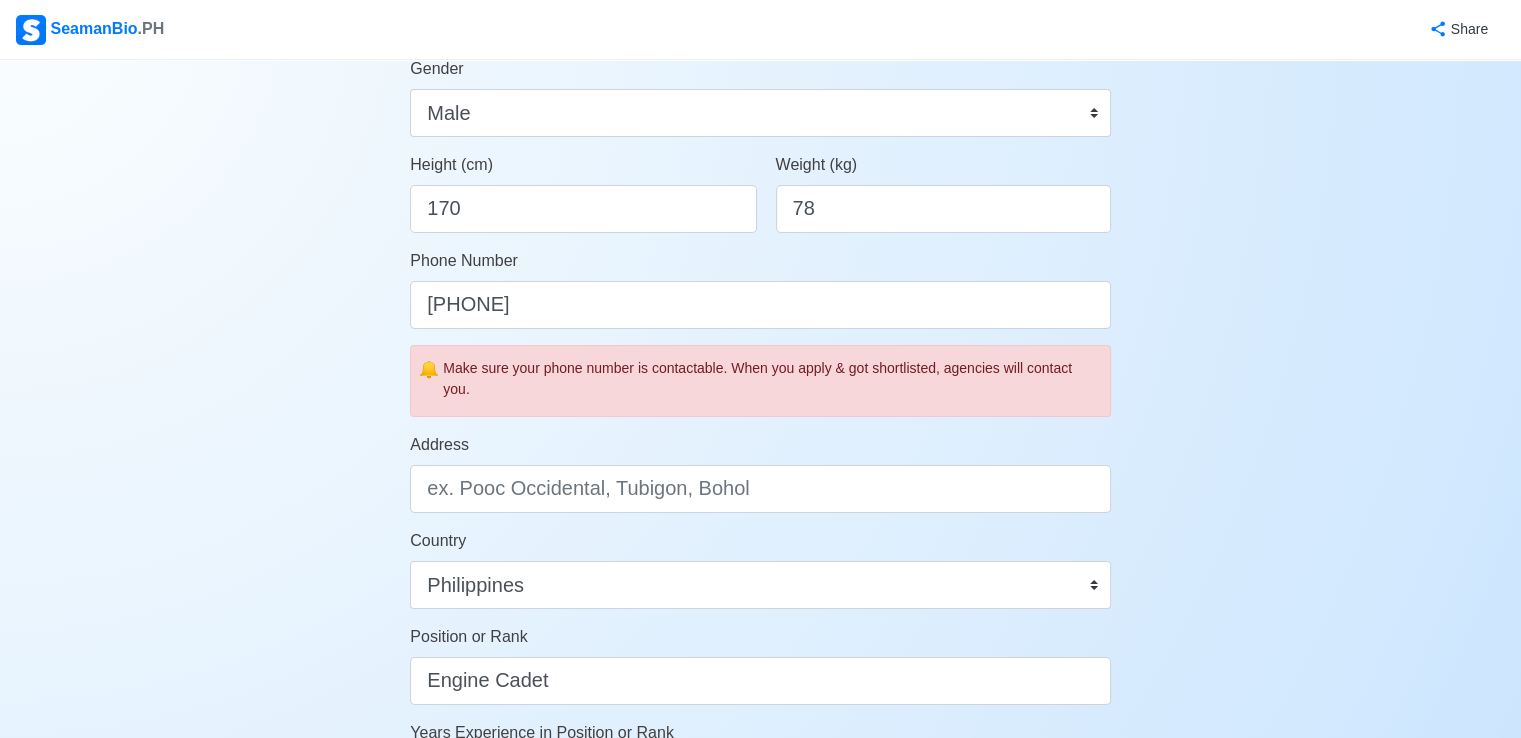 scroll, scrollTop: 510, scrollLeft: 0, axis: vertical 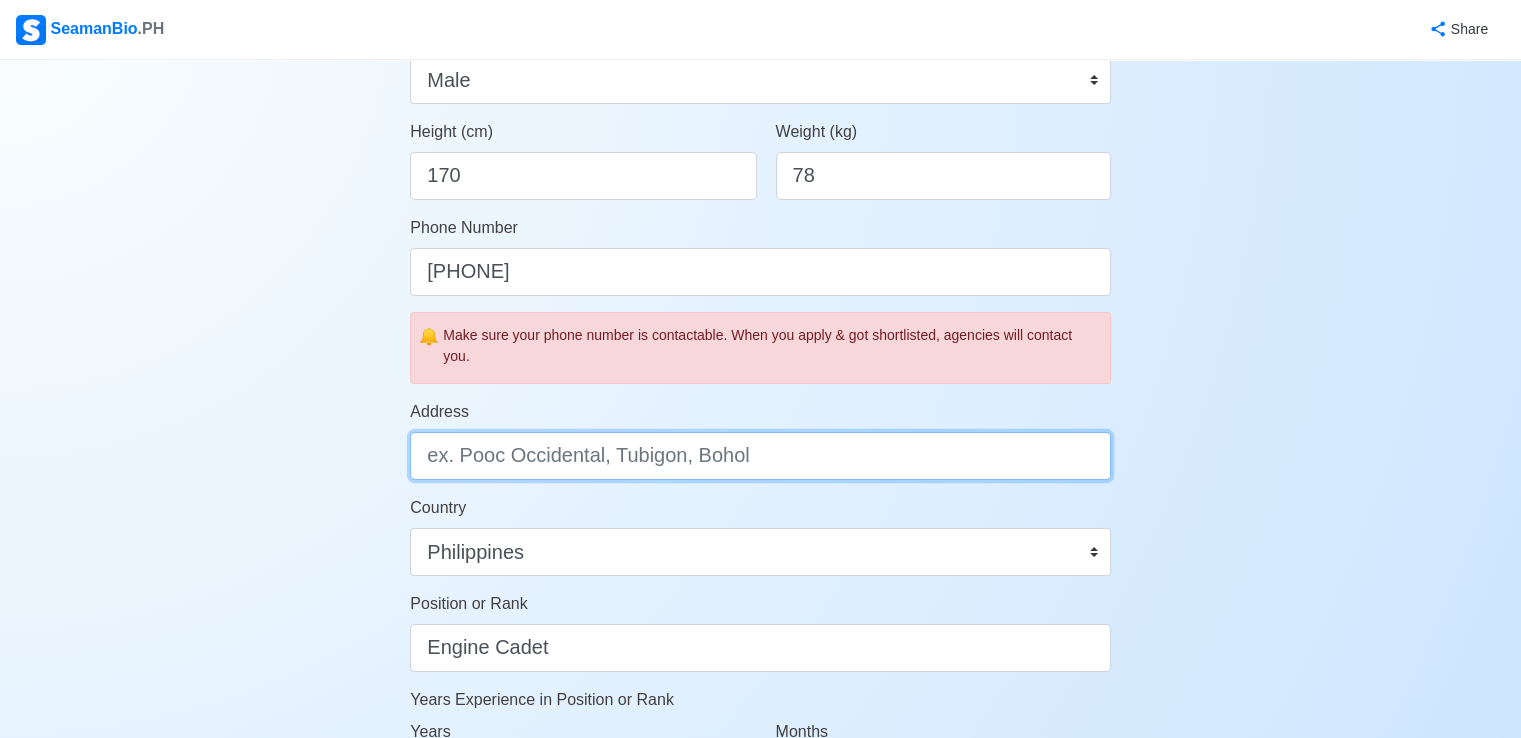 click on "Address" at bounding box center [760, 456] 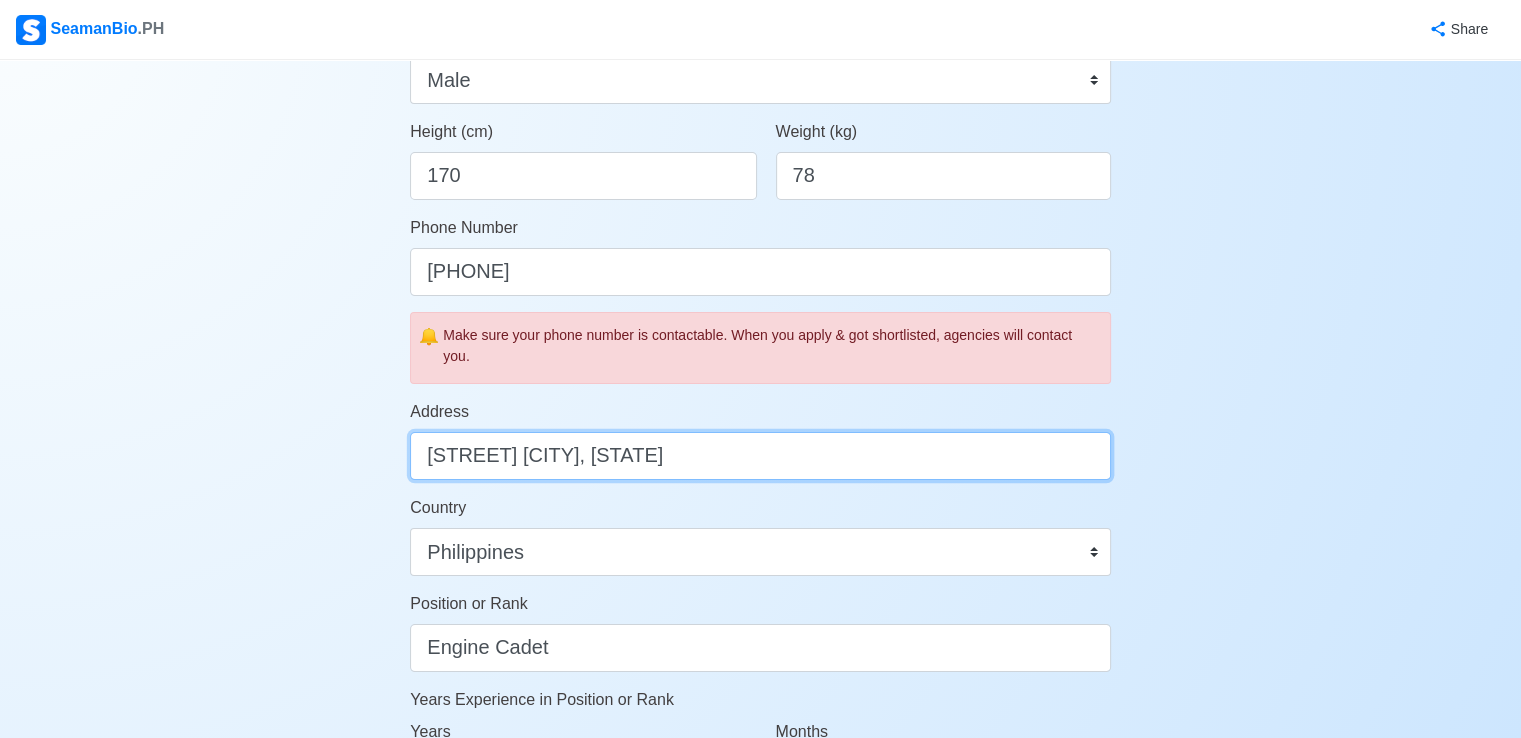 type on "[STREET] [CITY], [STATE]" 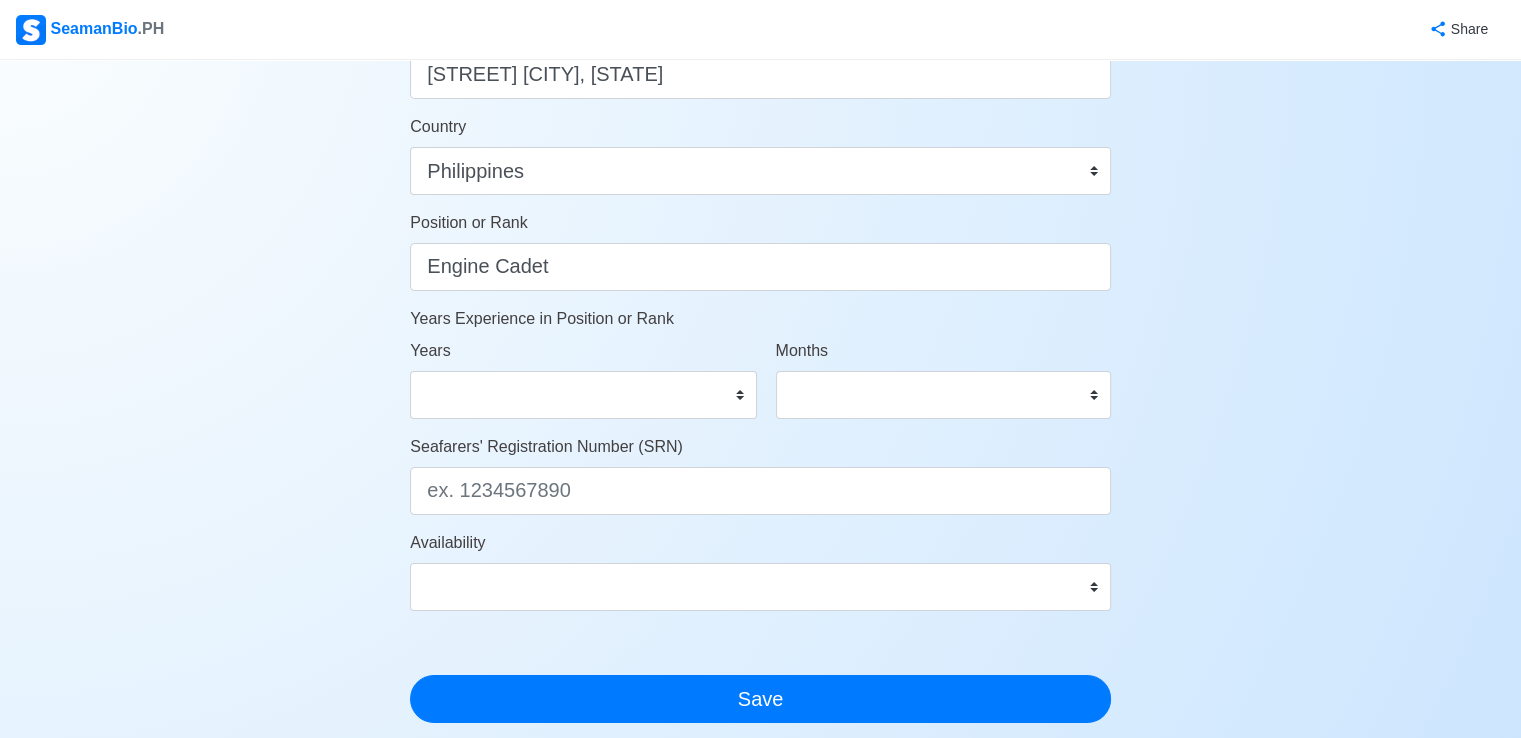 scroll, scrollTop: 900, scrollLeft: 0, axis: vertical 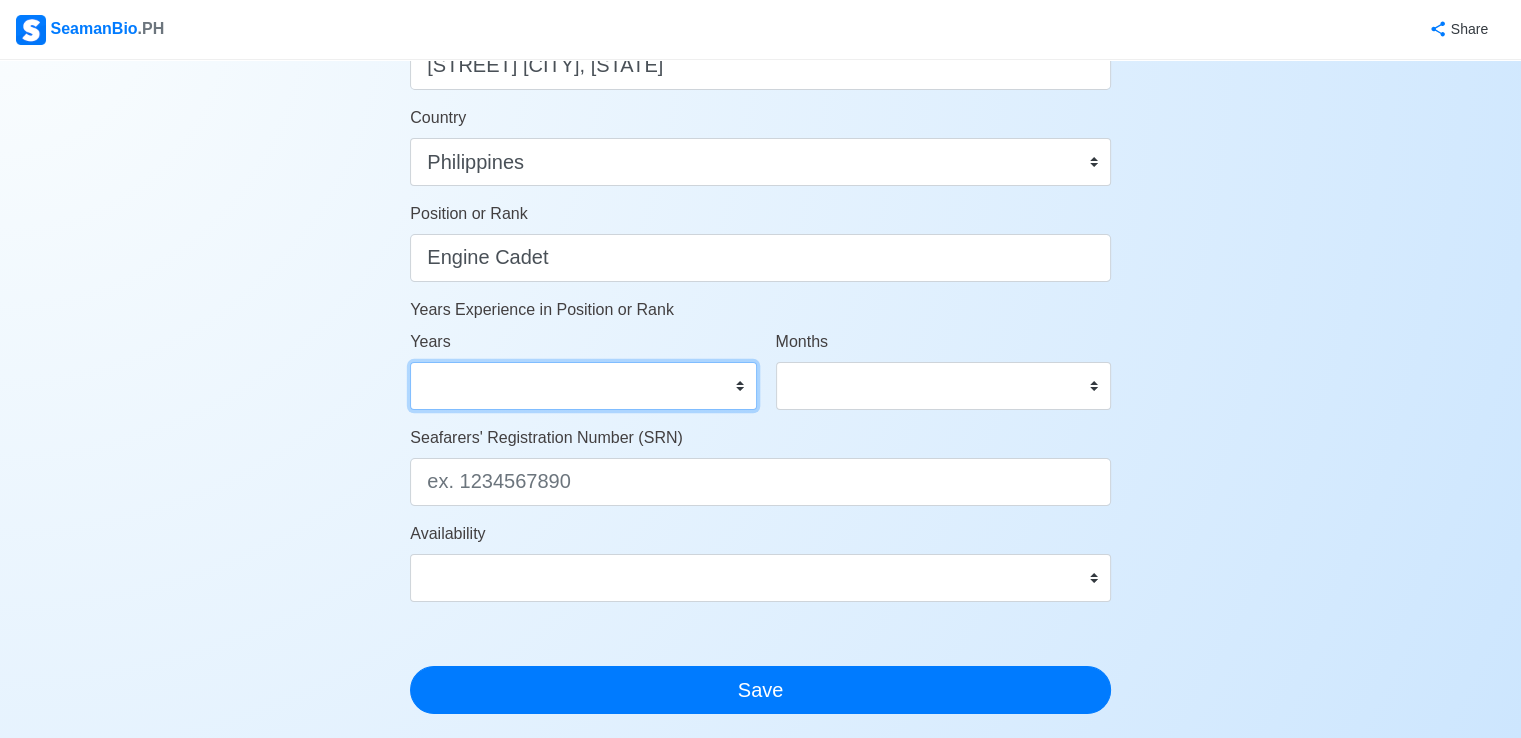 click on "Su Mo Tu We Th Fr Sa" at bounding box center [583, 386] 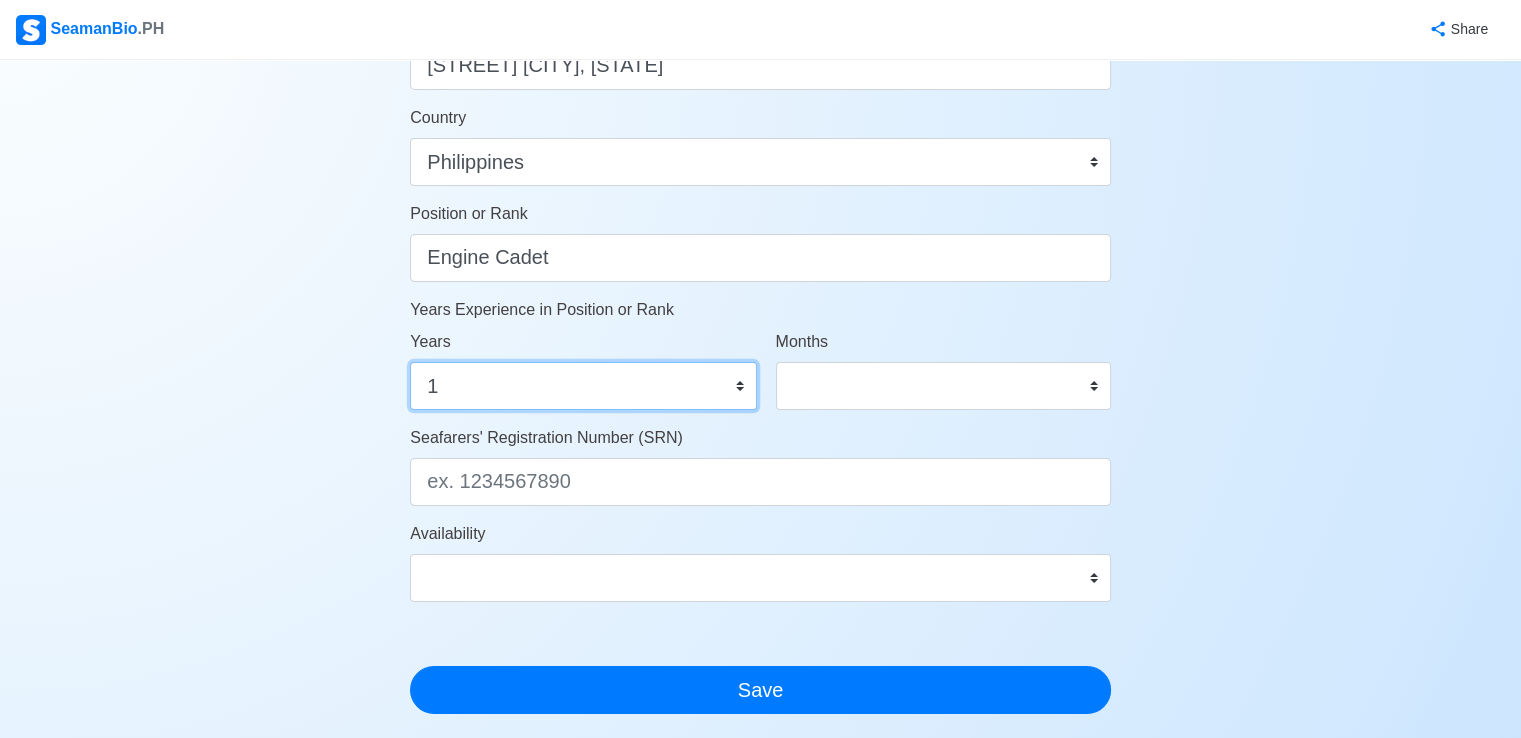 click on "Su Mo Tu We Th Fr Sa" at bounding box center [583, 386] 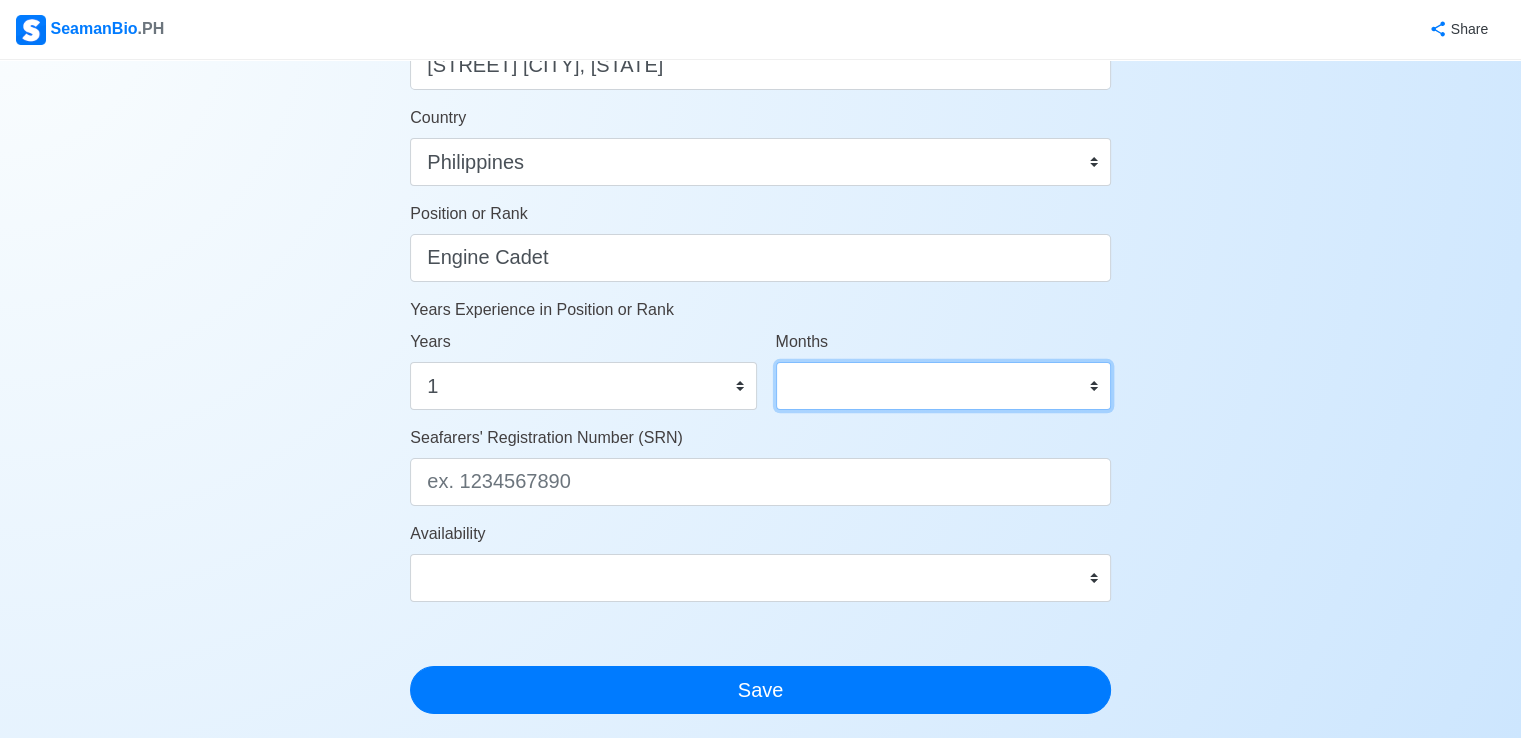 click on "0 1 2 3 4 5 6 7 8 9 10 11" at bounding box center (943, 386) 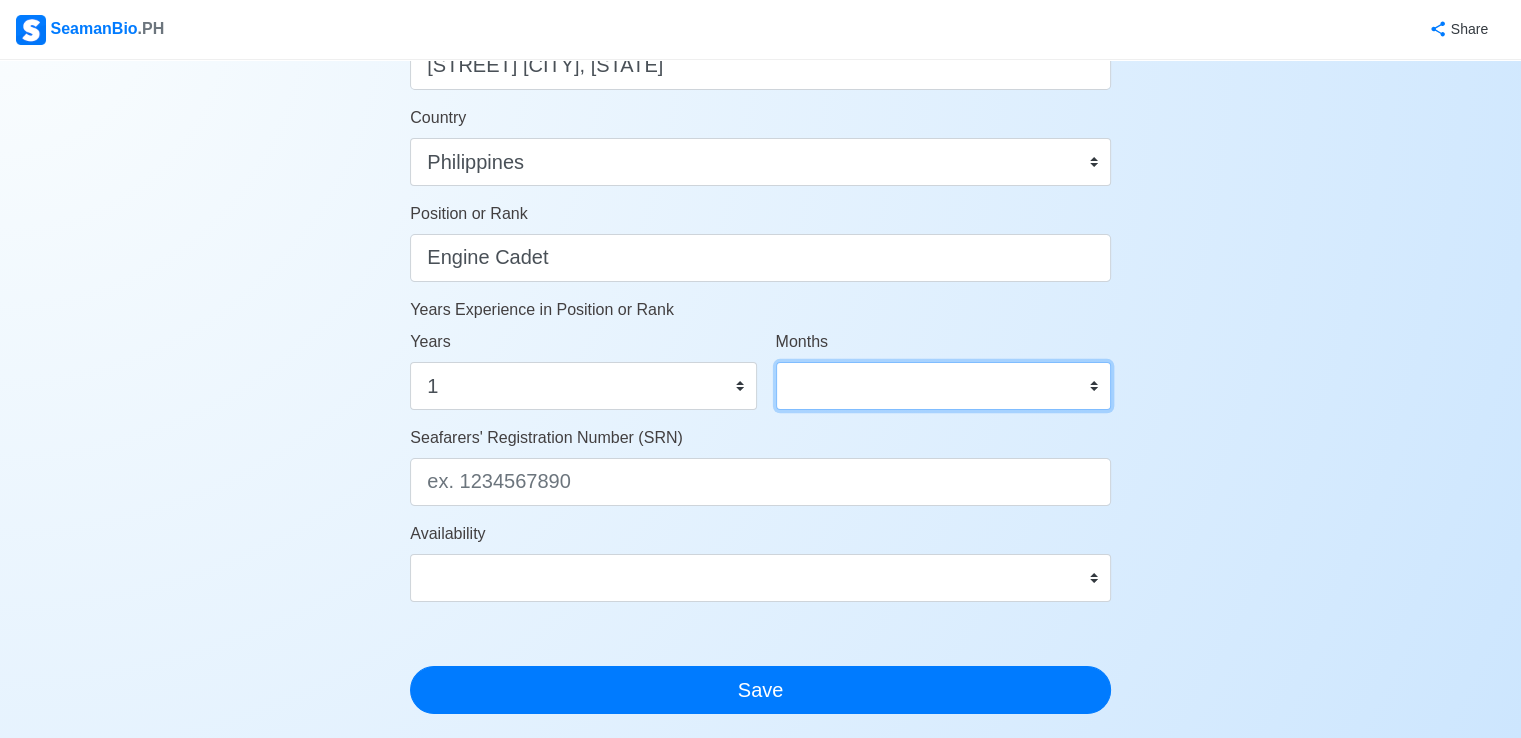select on "0" 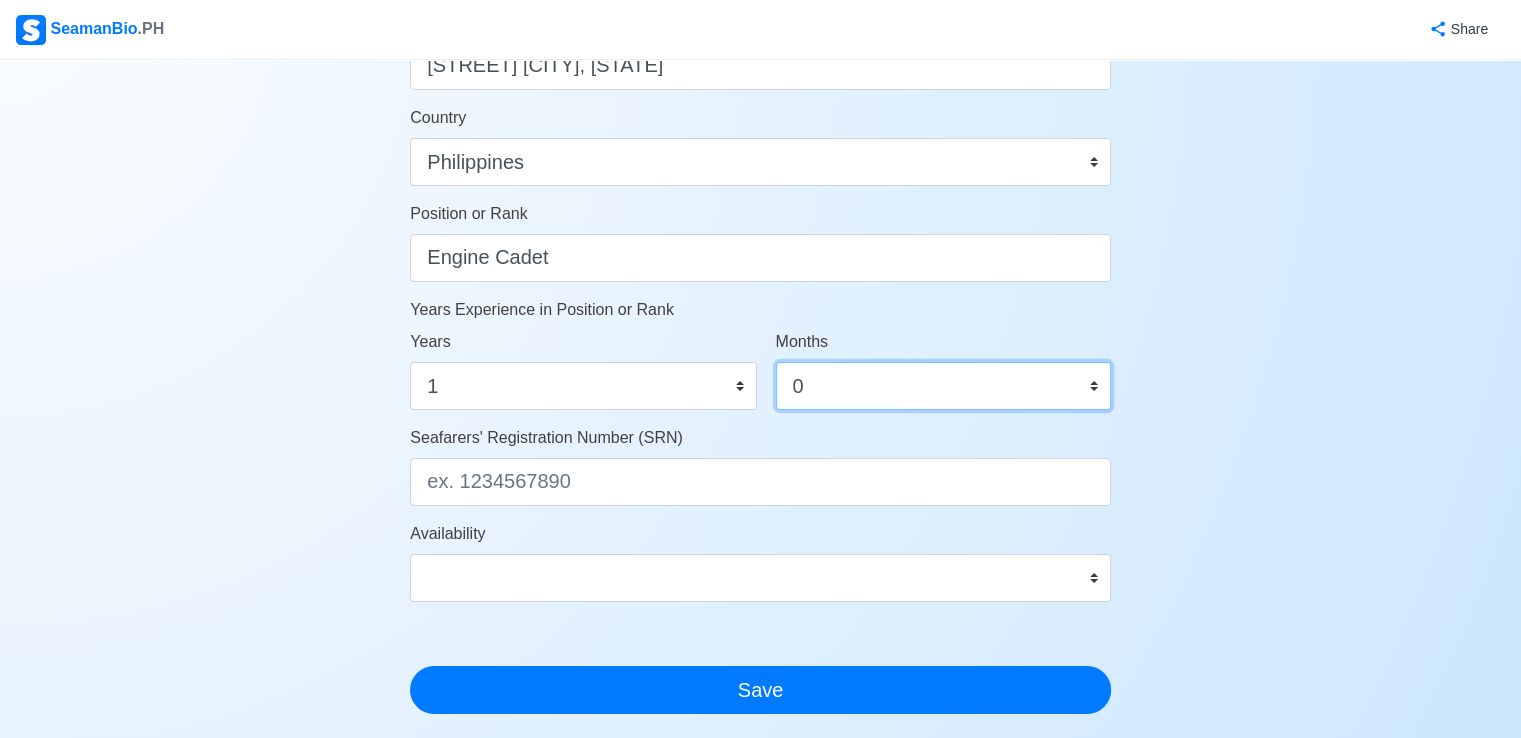 click on "0 1 2 3 4 5 6 7 8 9 10 11" at bounding box center (943, 386) 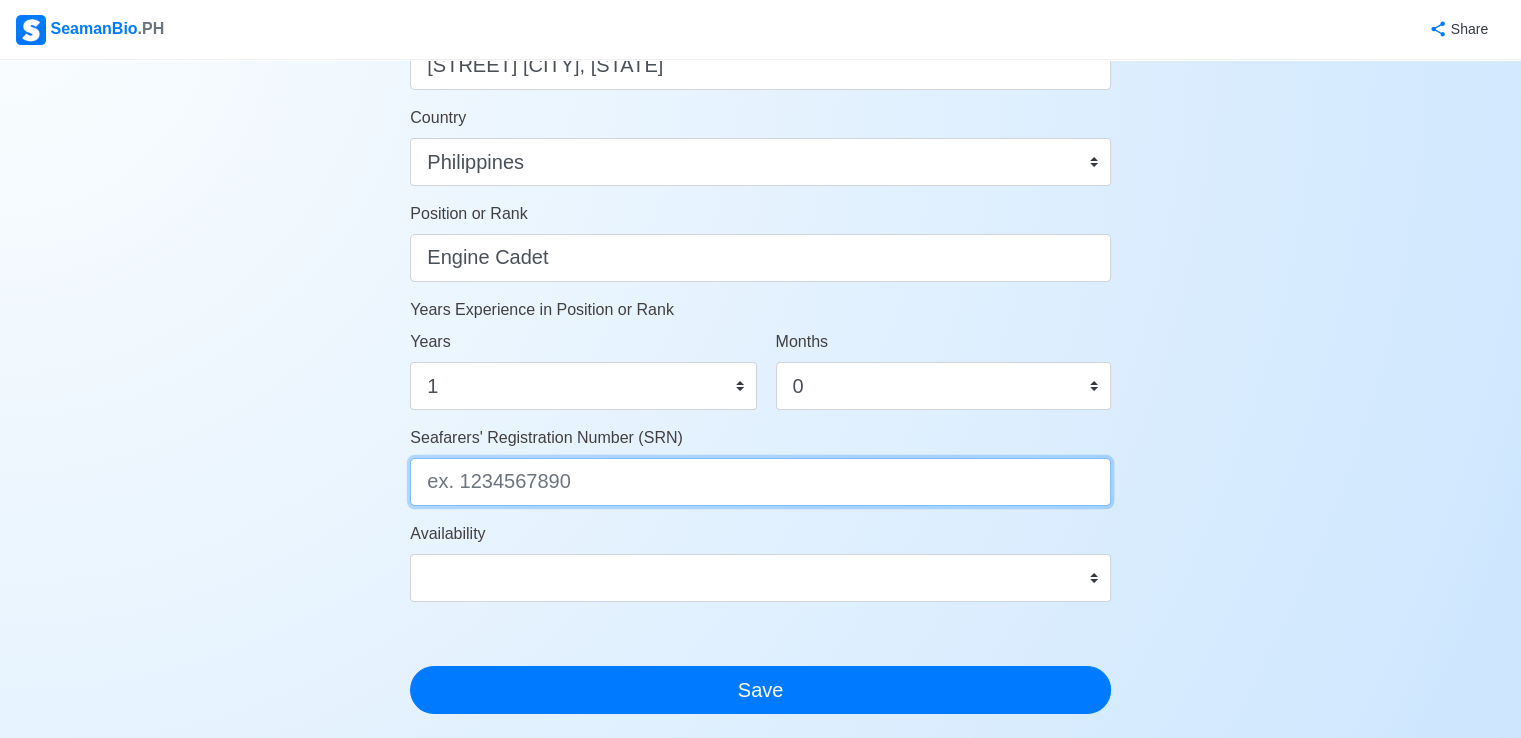 click on "Seafarers' Registration Number (SRN)" at bounding box center [760, 482] 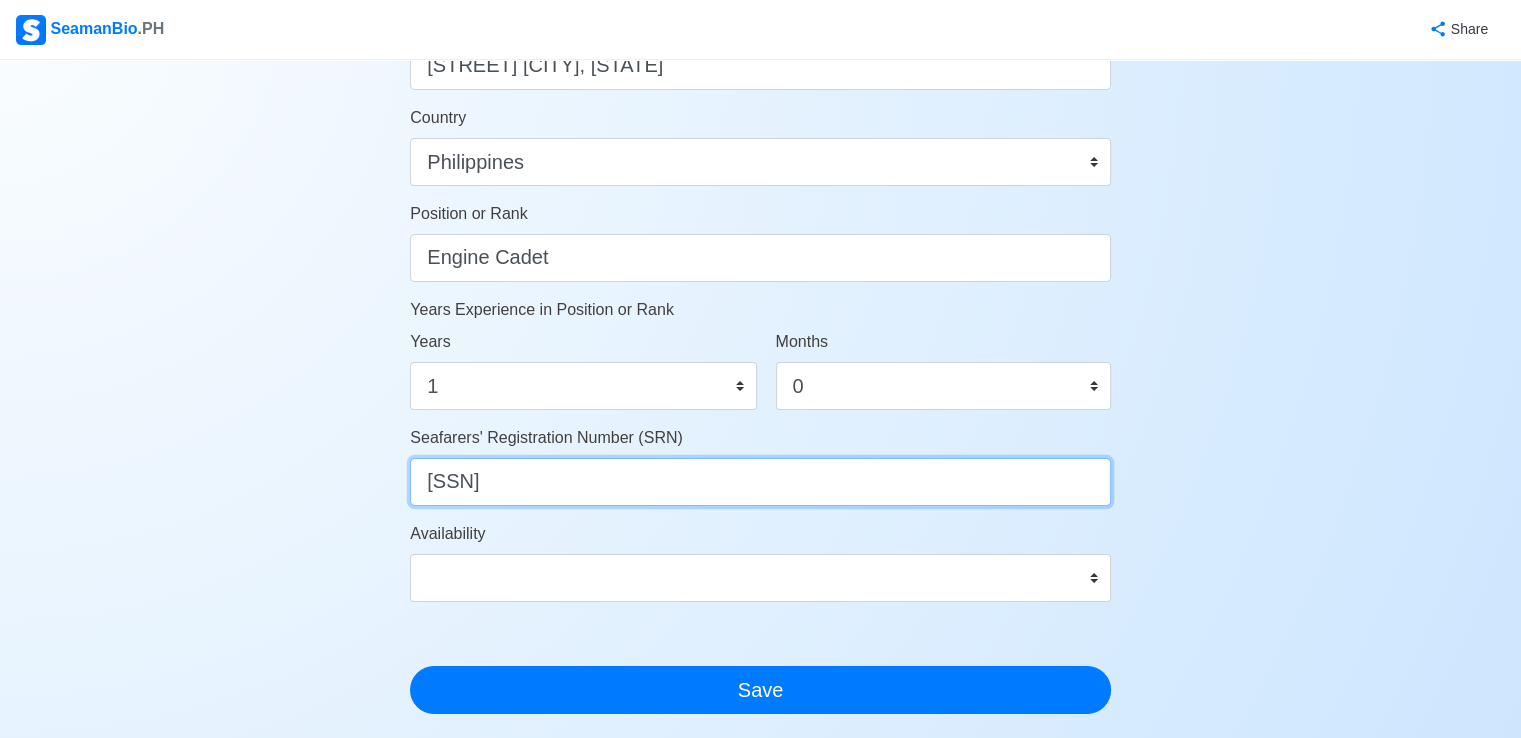 type on "[SSN]" 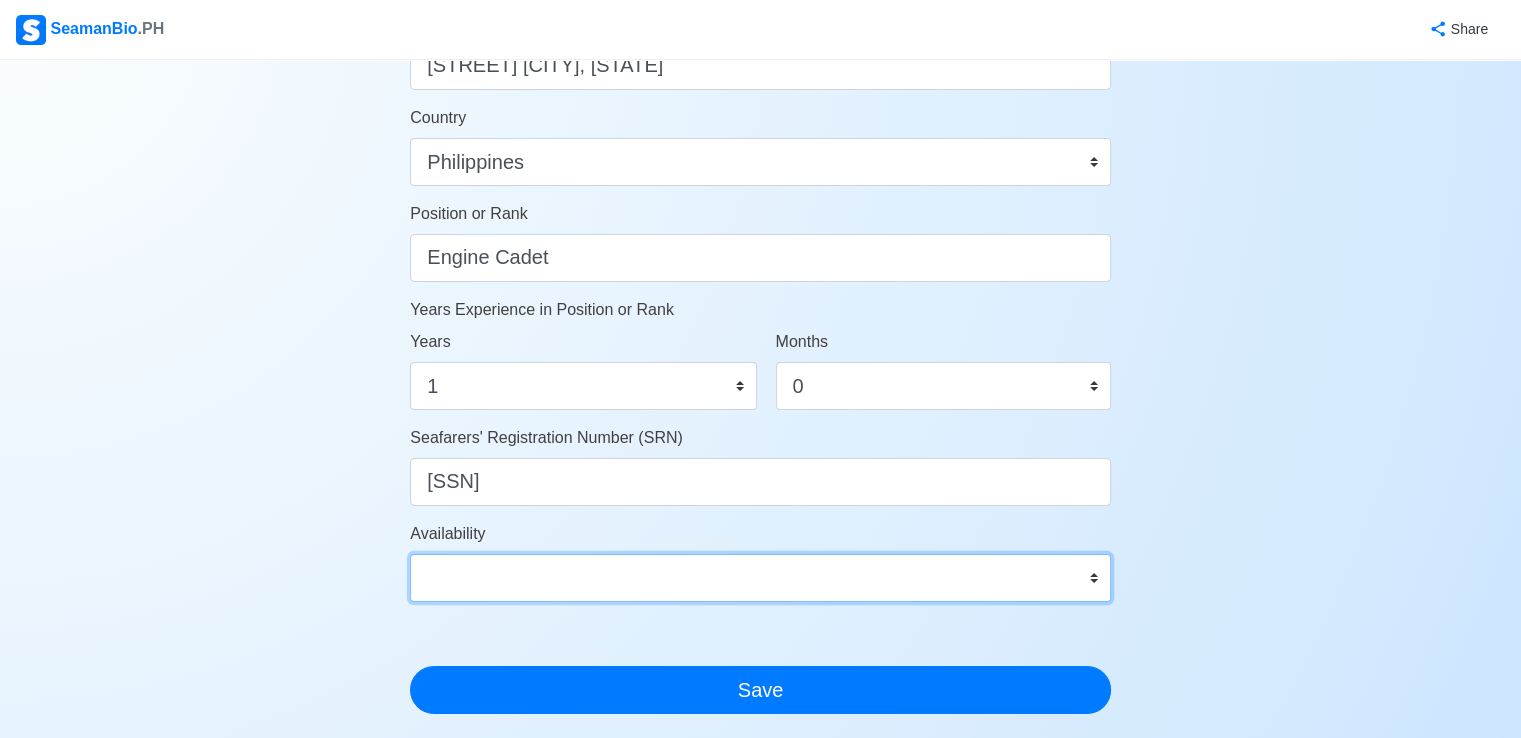 click on "Immediate Sep 2025 Oct 2025 Nov 2025 Dec 2025 Jan 2026 Feb 2026 Mar 2026 Apr 2026 May 2026" at bounding box center [760, 578] 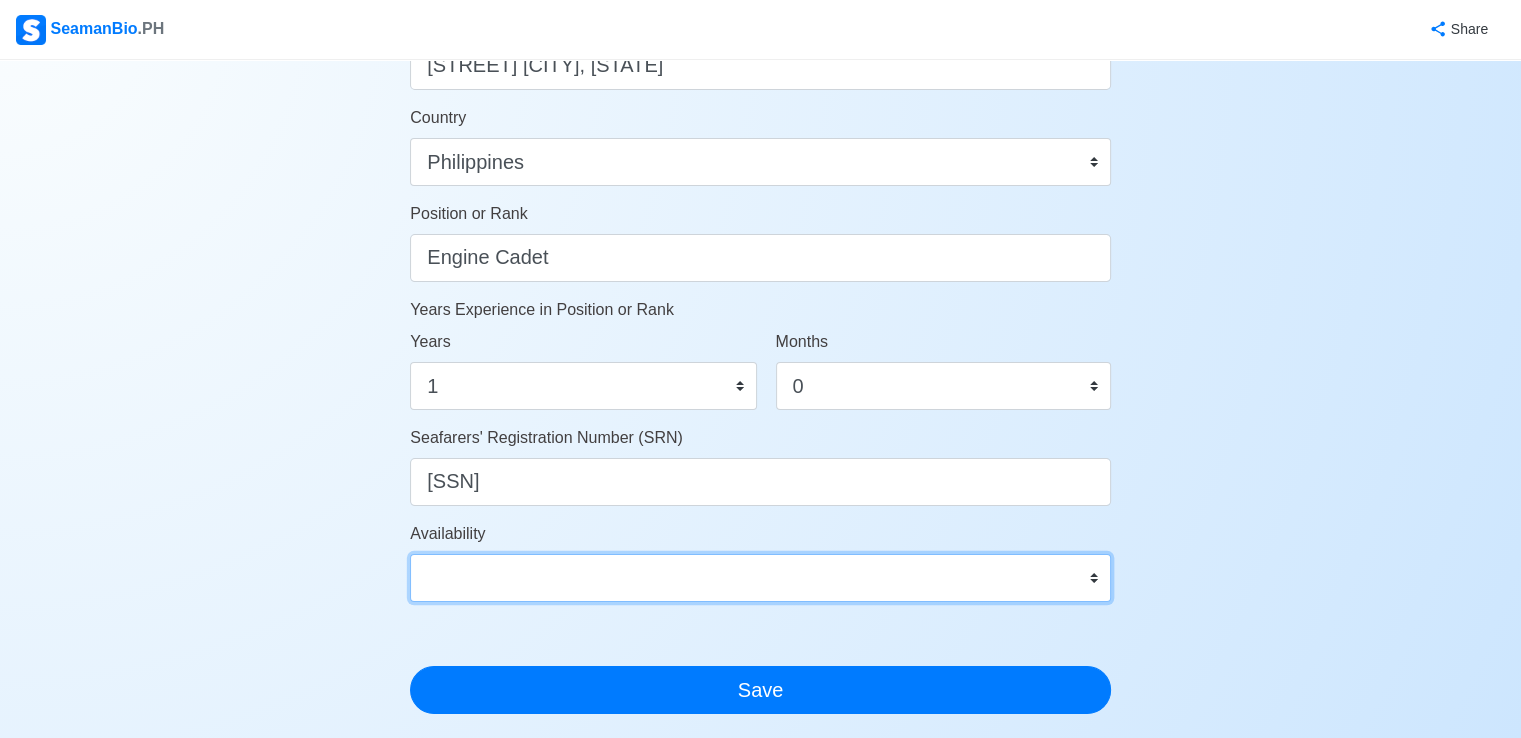 select on "4102416000000" 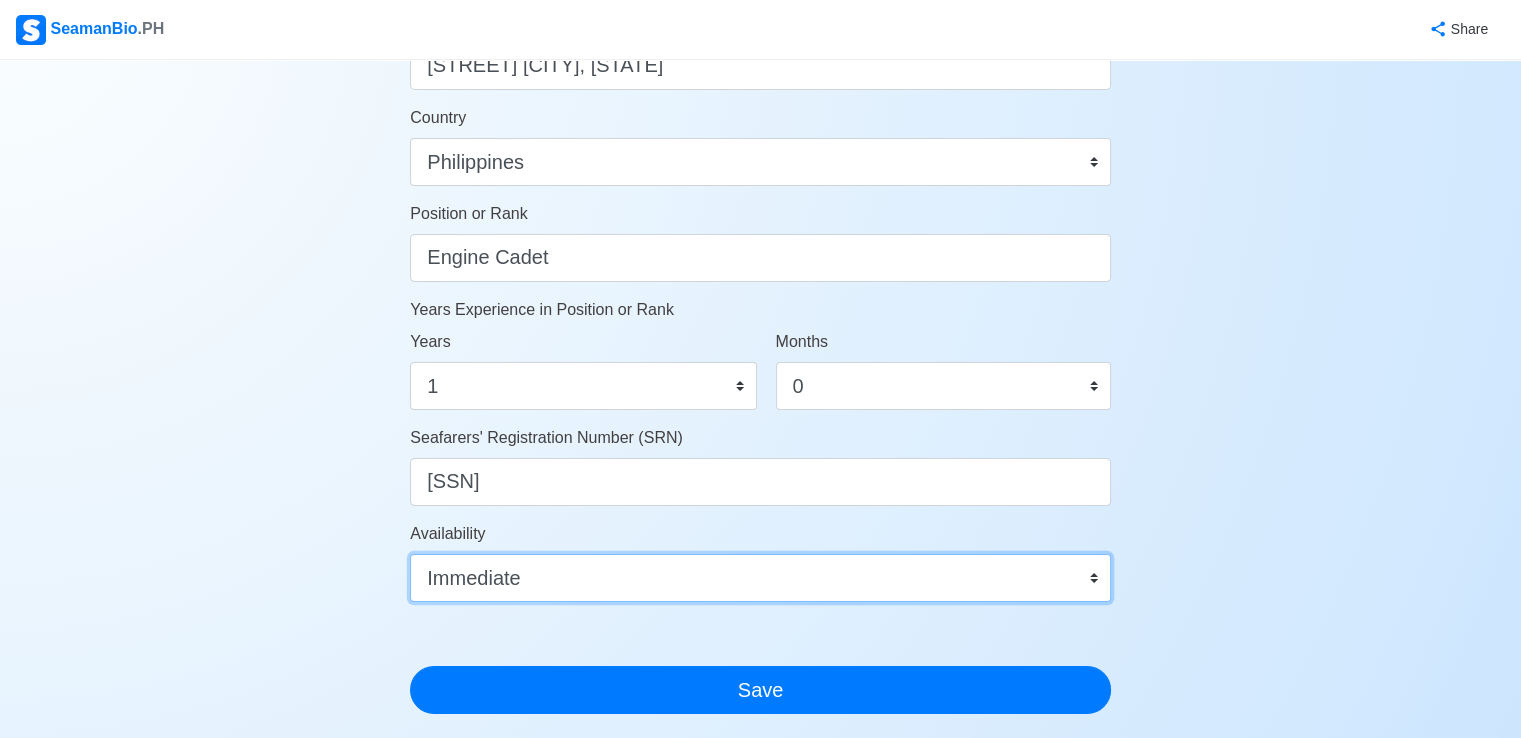 click on "Immediate Sep 2025 Oct 2025 Nov 2025 Dec 2025 Jan 2026 Feb 2026 Mar 2026 Apr 2026 May 2026" at bounding box center [760, 578] 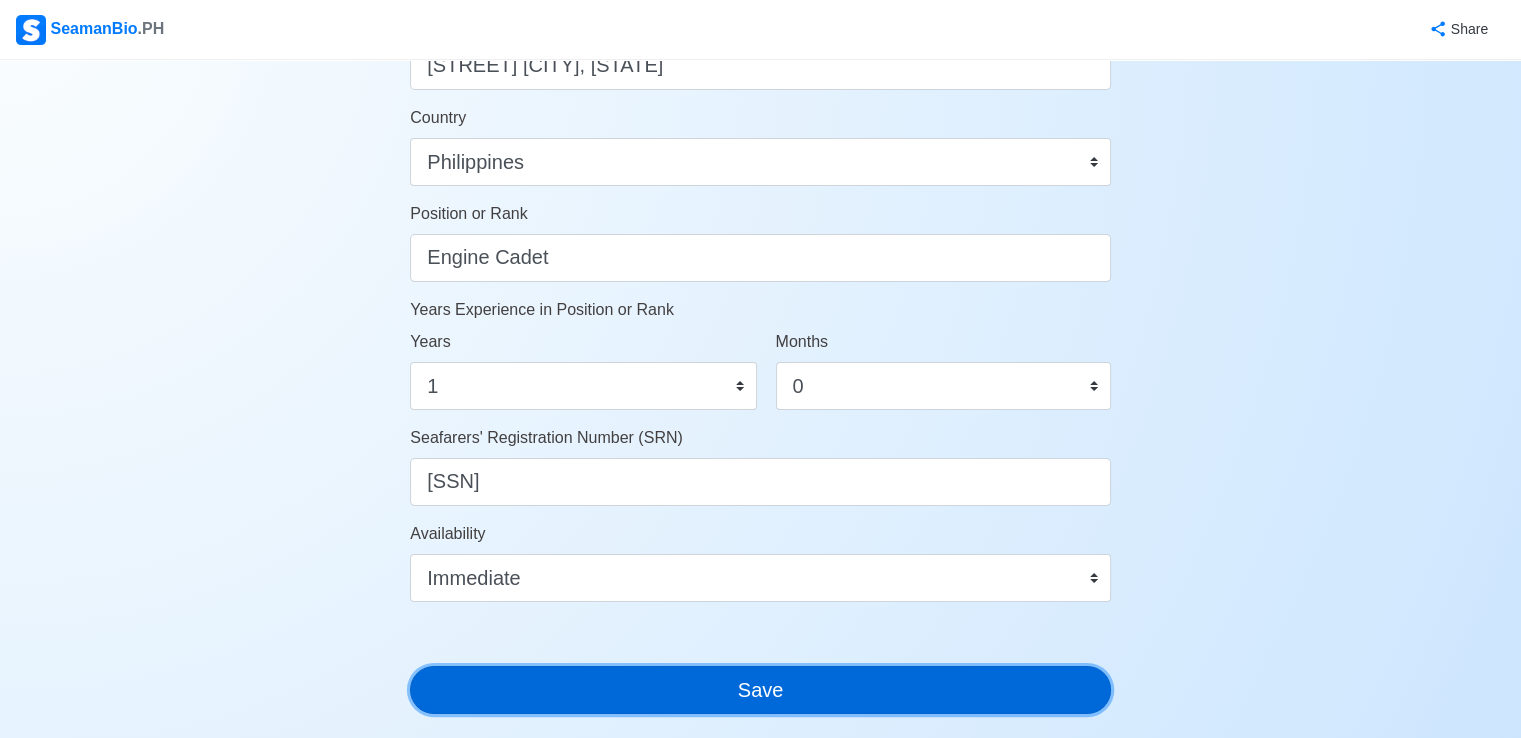 click on "Save" at bounding box center (760, 690) 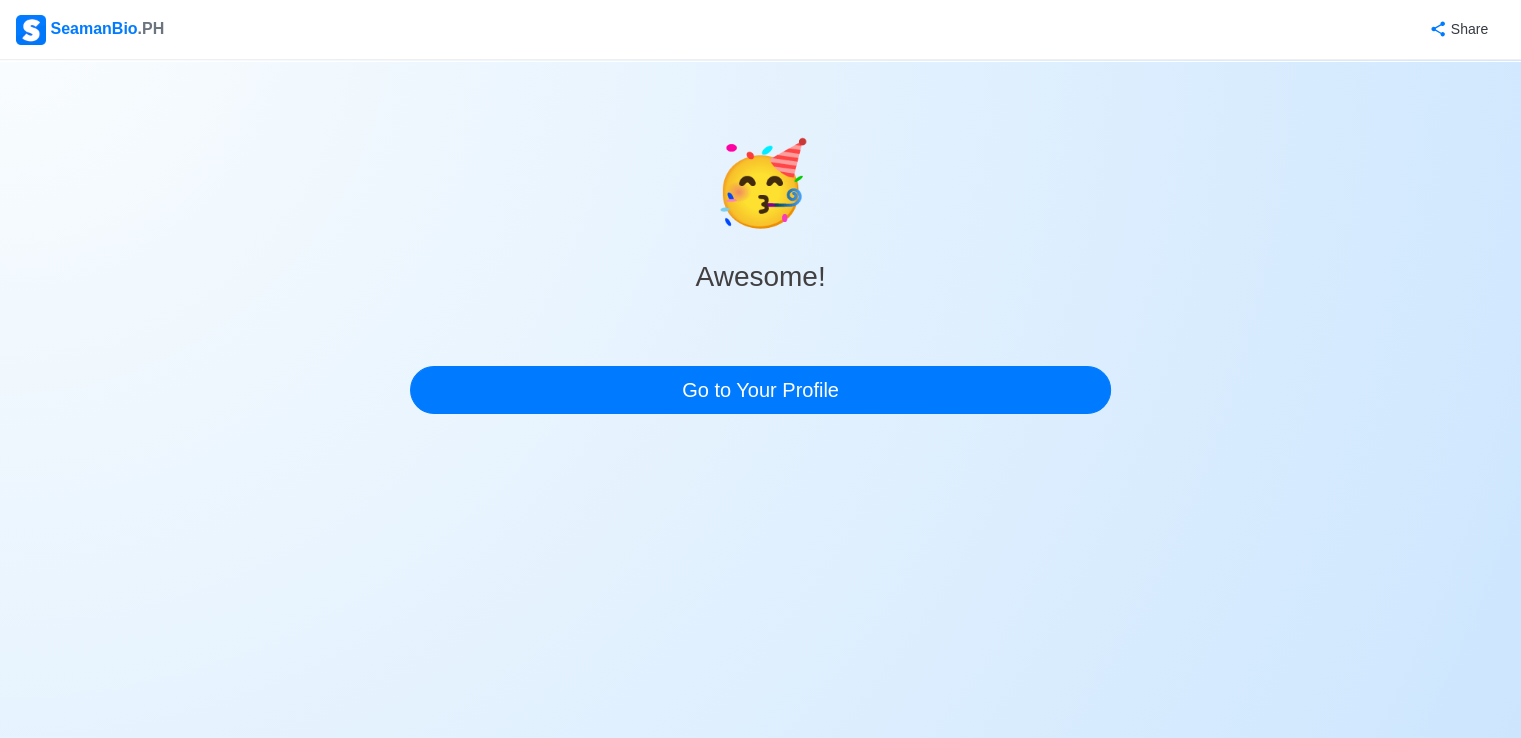 scroll, scrollTop: 0, scrollLeft: 0, axis: both 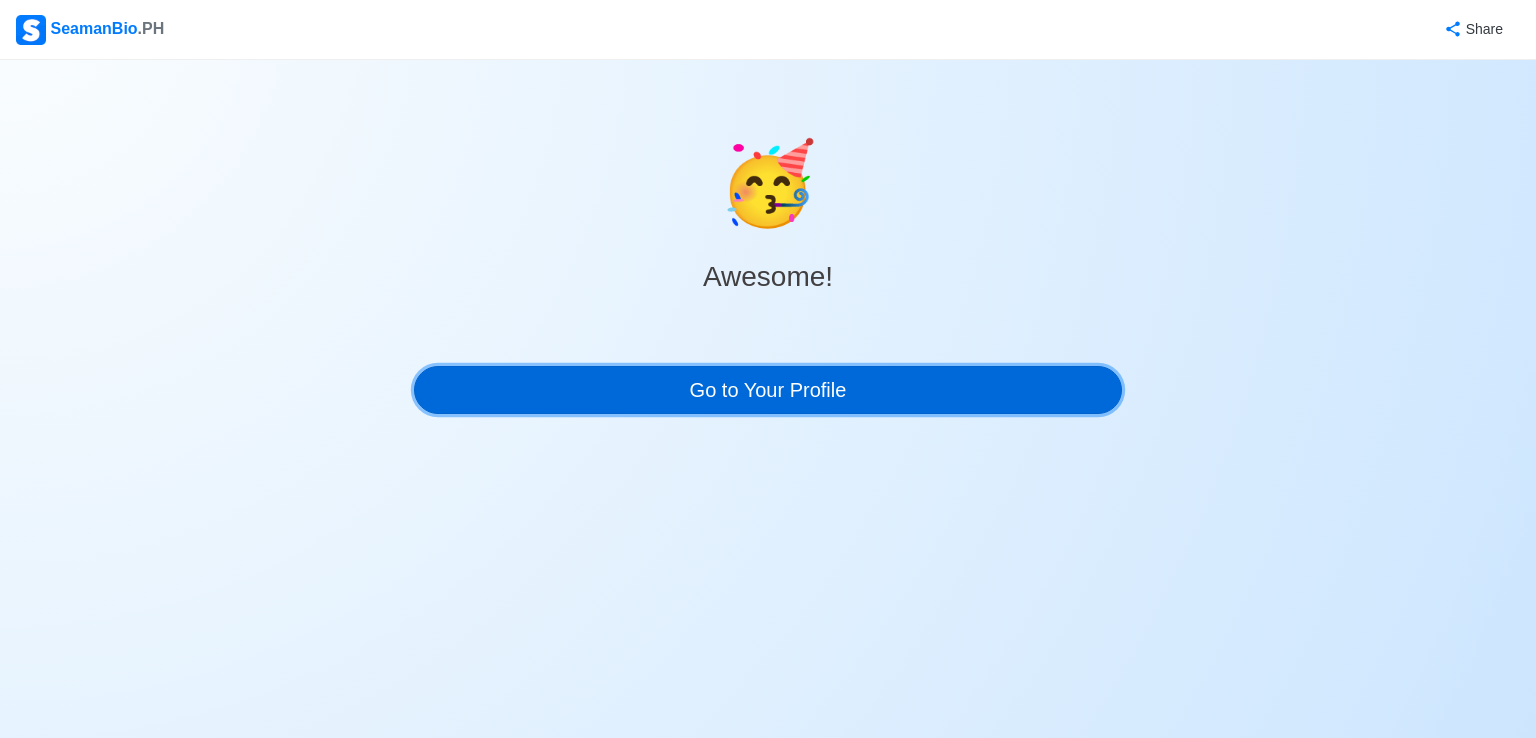 click on "Go to Your Profile" at bounding box center [768, 390] 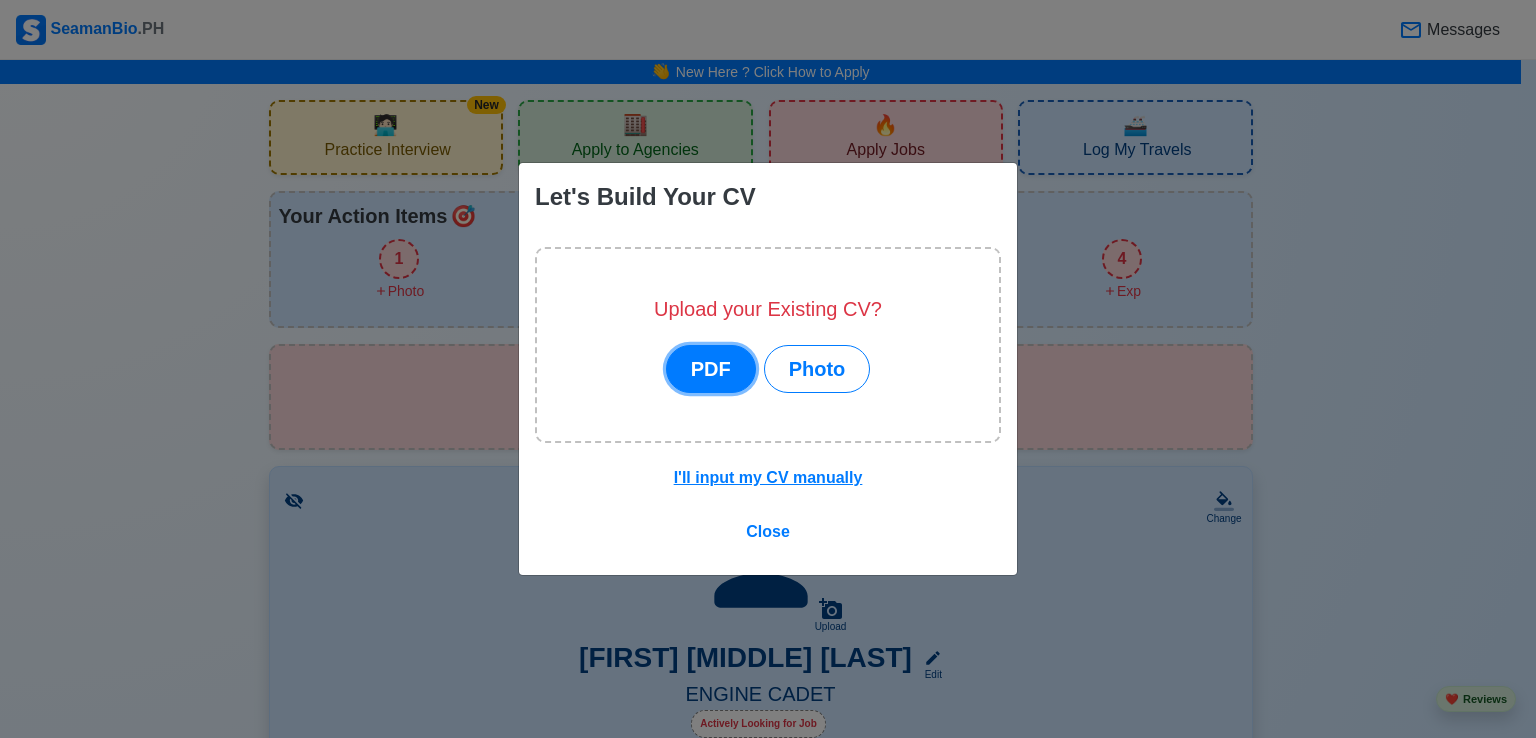 click on "PDF" at bounding box center [711, 369] 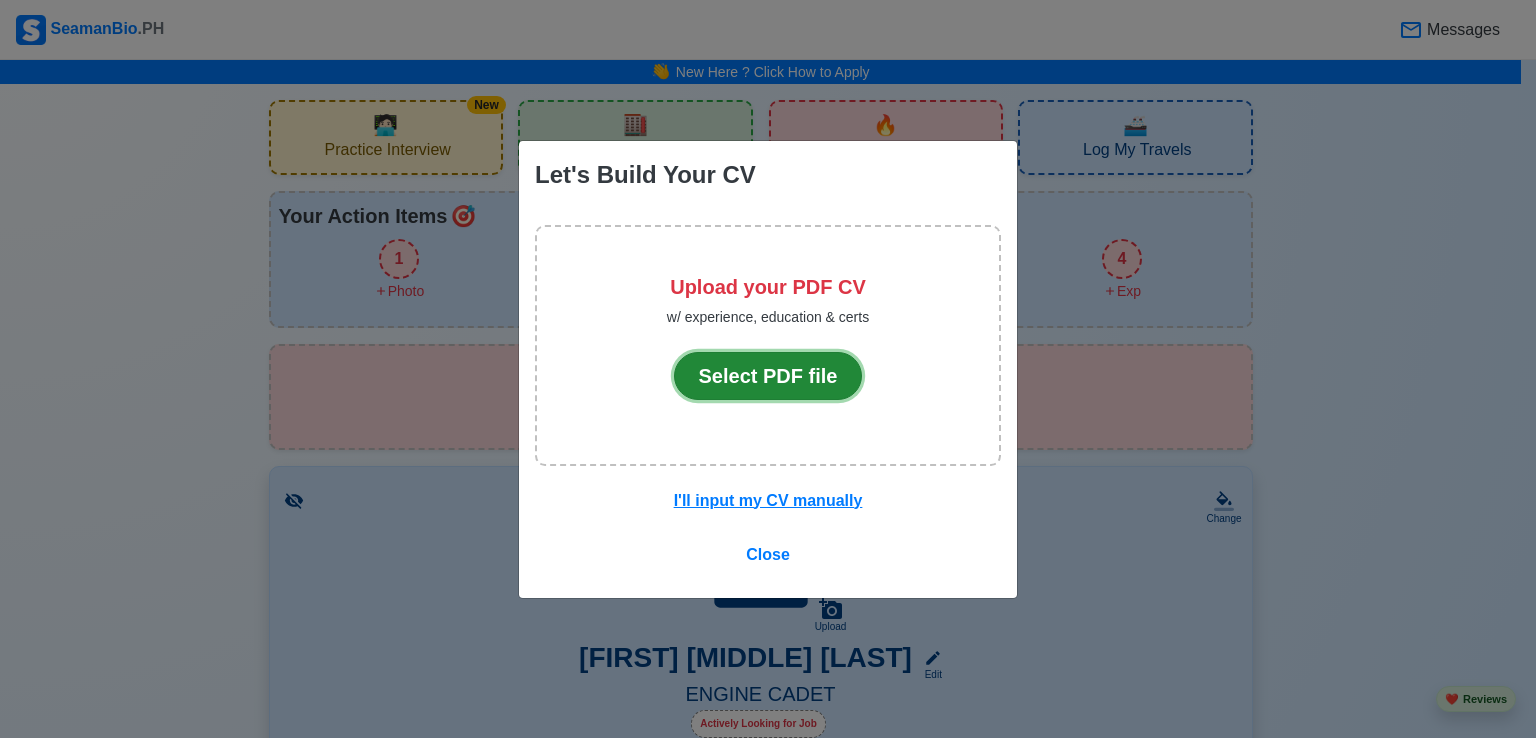 click on "Select PDF file" at bounding box center (768, 376) 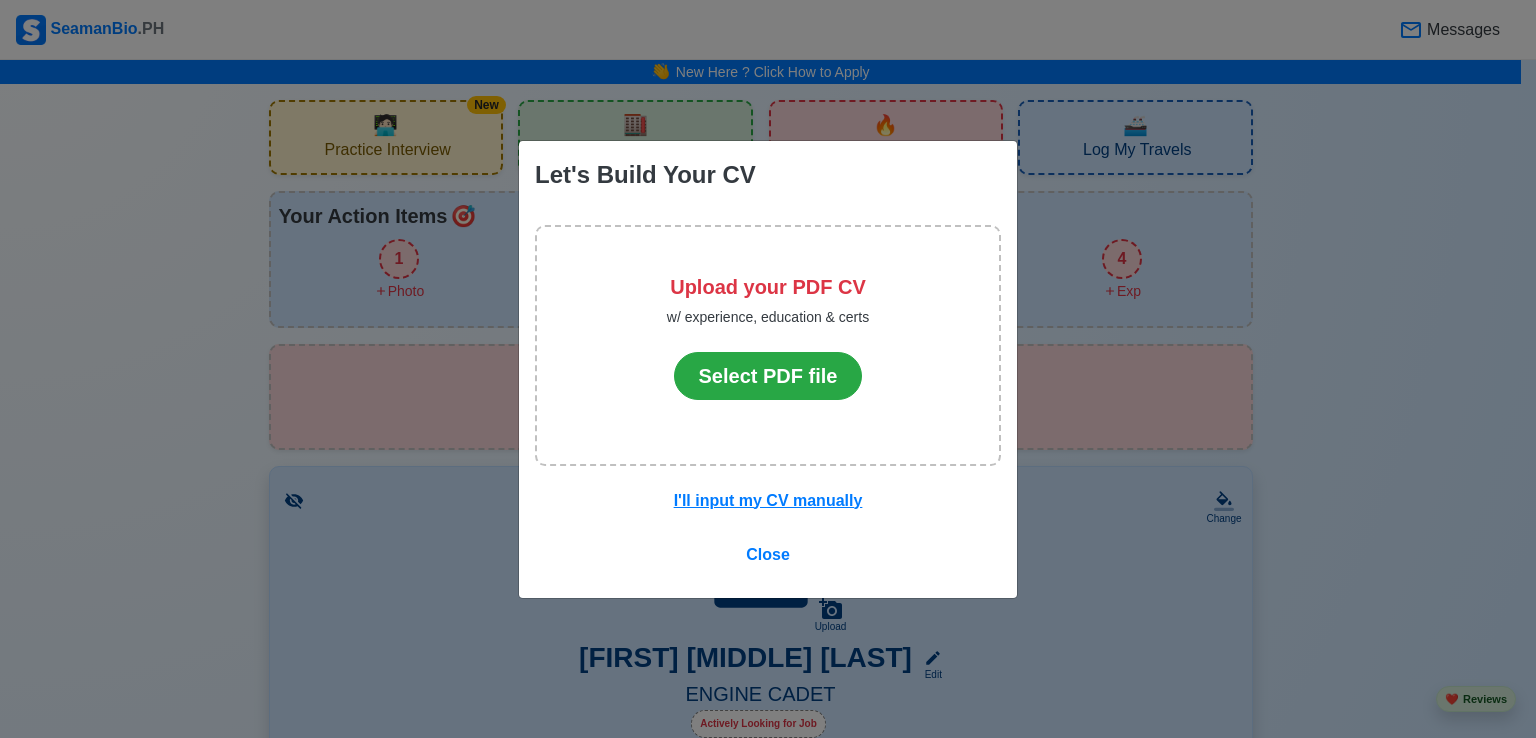 click on "Let's Build Your CV Upload your PDF CV w/ experience, education & certs Select PDF file I'll input my CV manually Close" at bounding box center [768, 369] 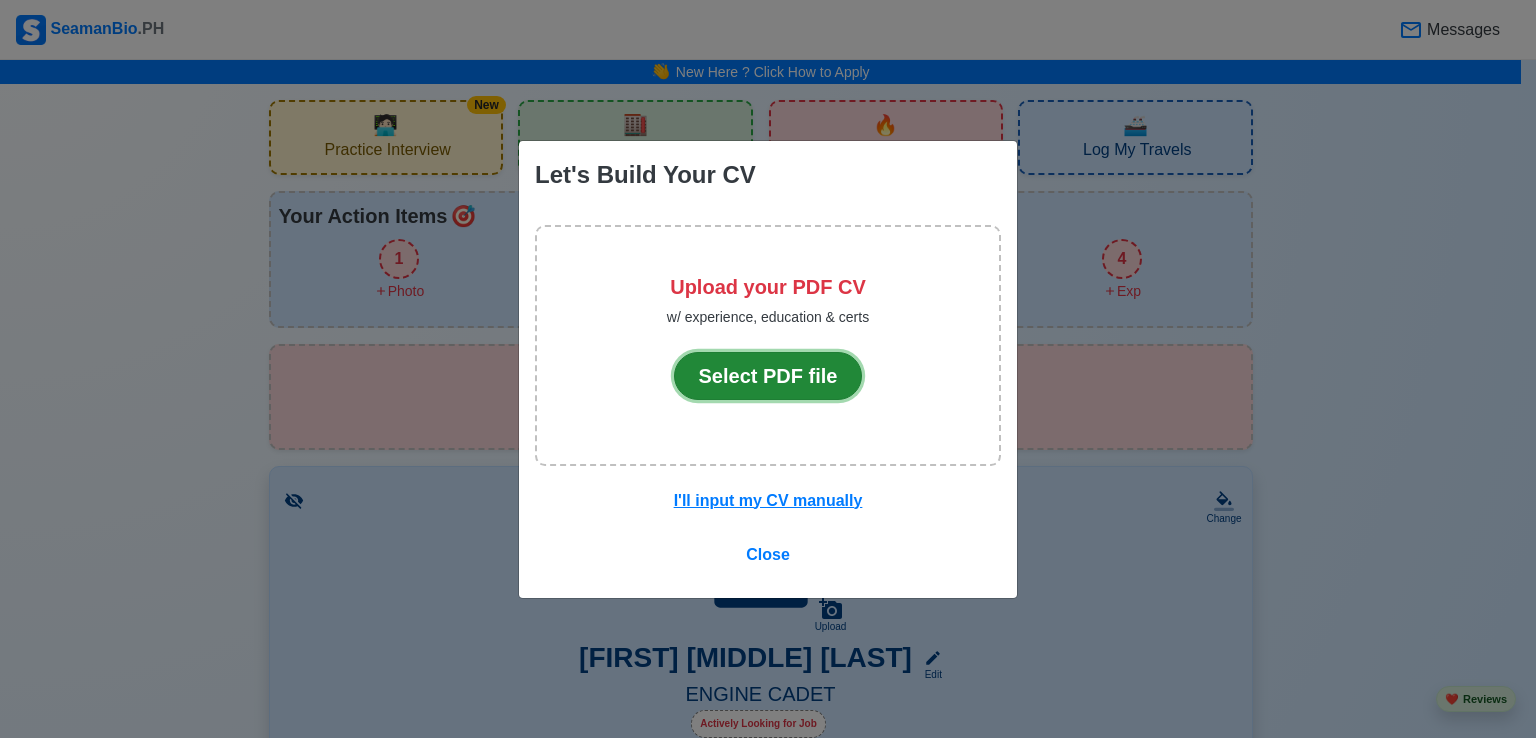 click on "Select PDF file" at bounding box center (768, 376) 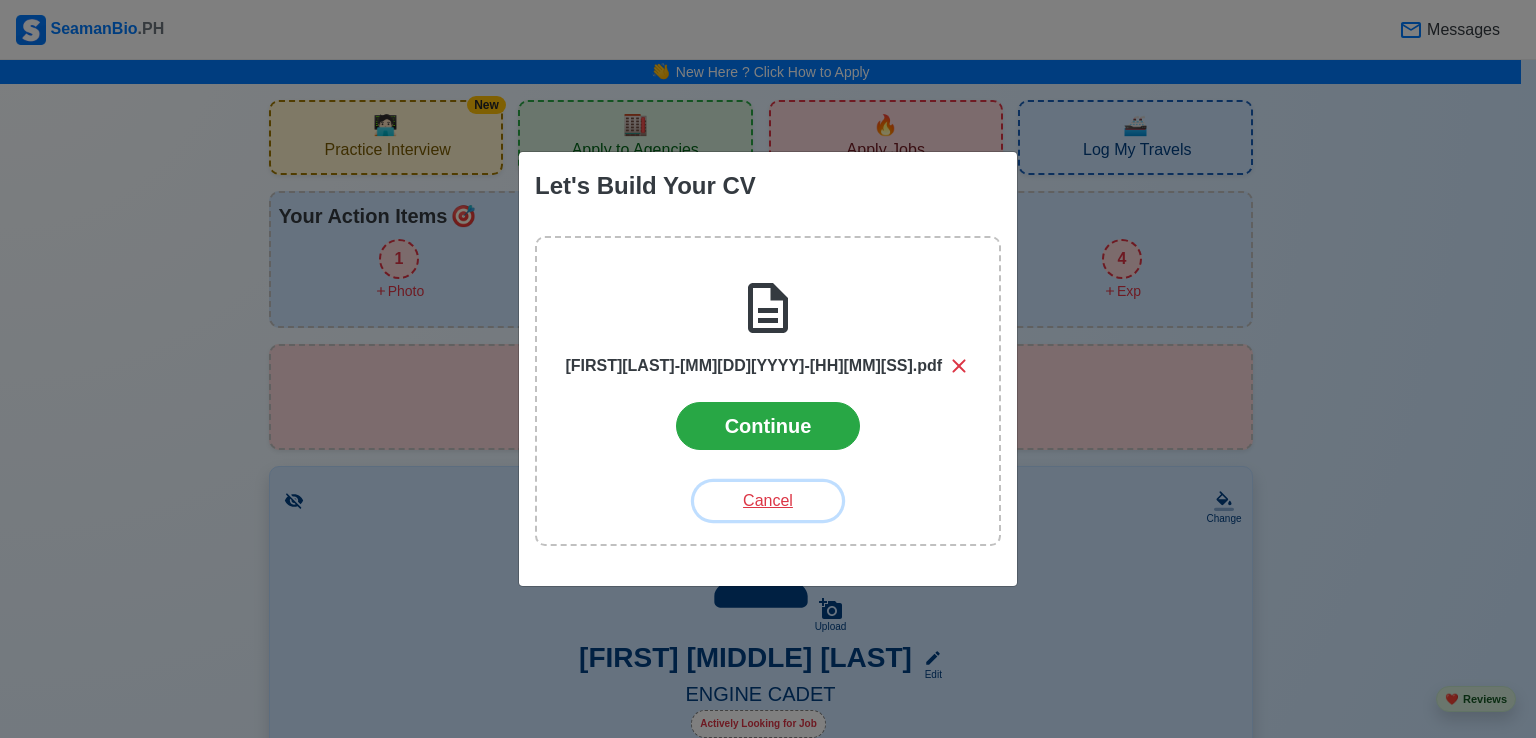click on "Cancel" at bounding box center (768, 501) 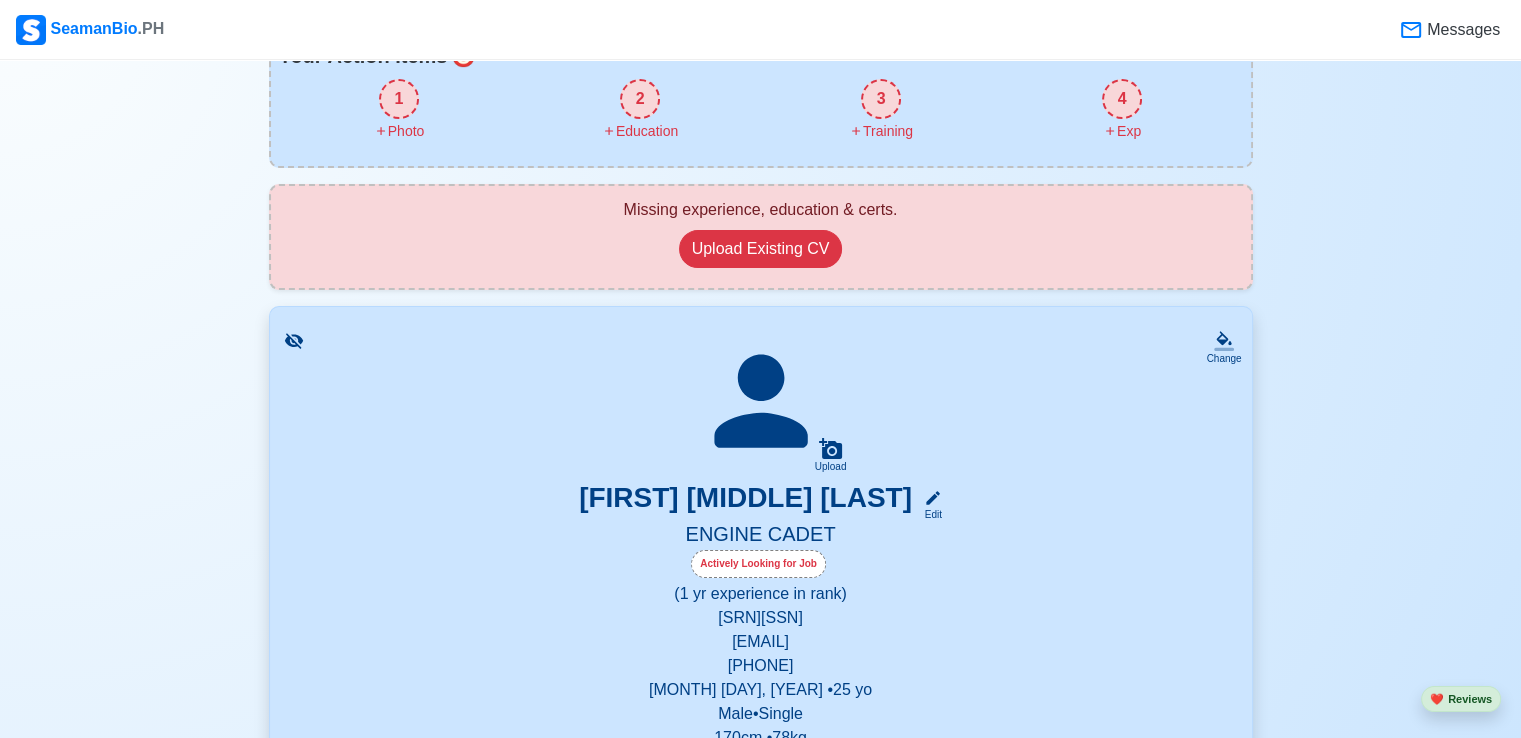 scroll, scrollTop: 165, scrollLeft: 0, axis: vertical 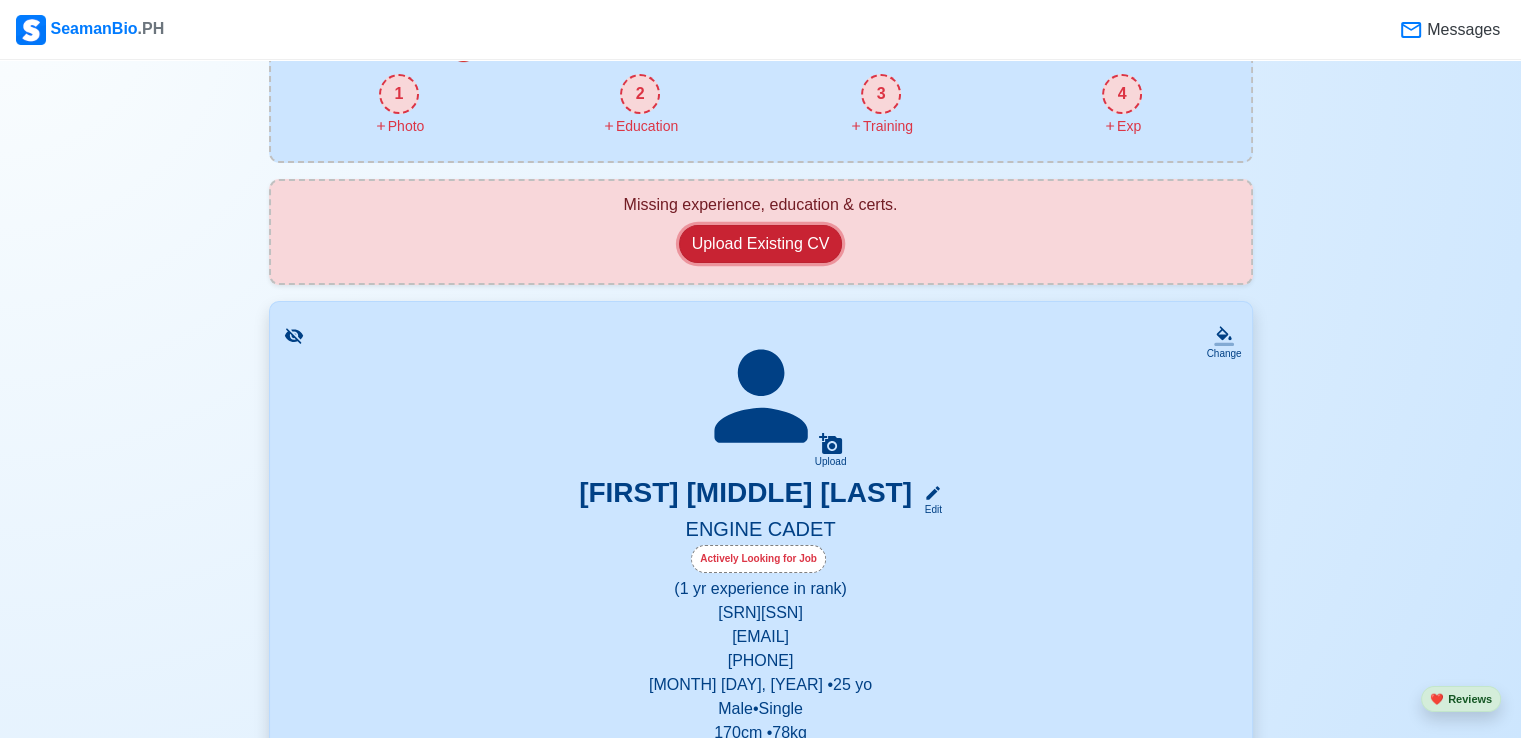 click on "Upload Existing CV" at bounding box center [761, 244] 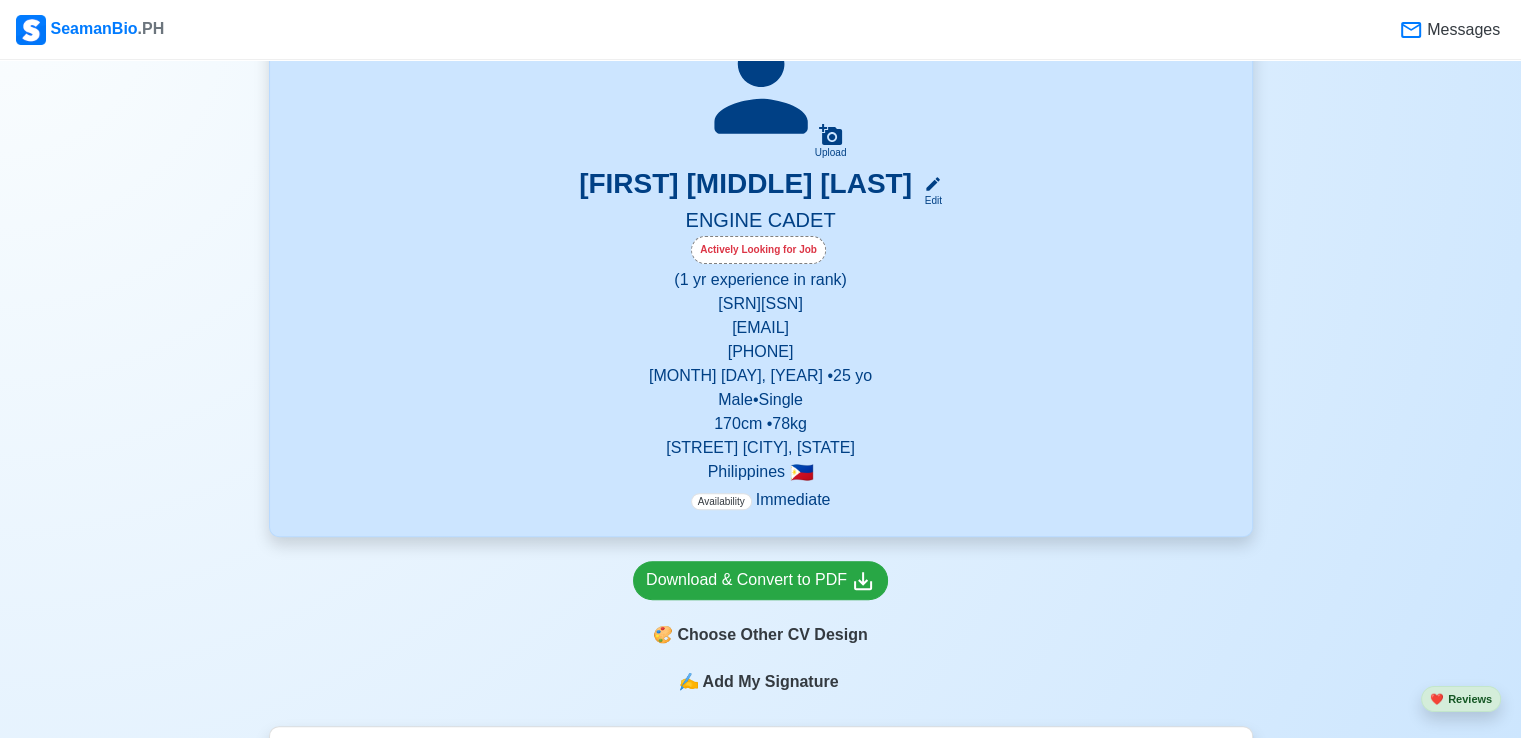 scroll, scrollTop: 478, scrollLeft: 0, axis: vertical 